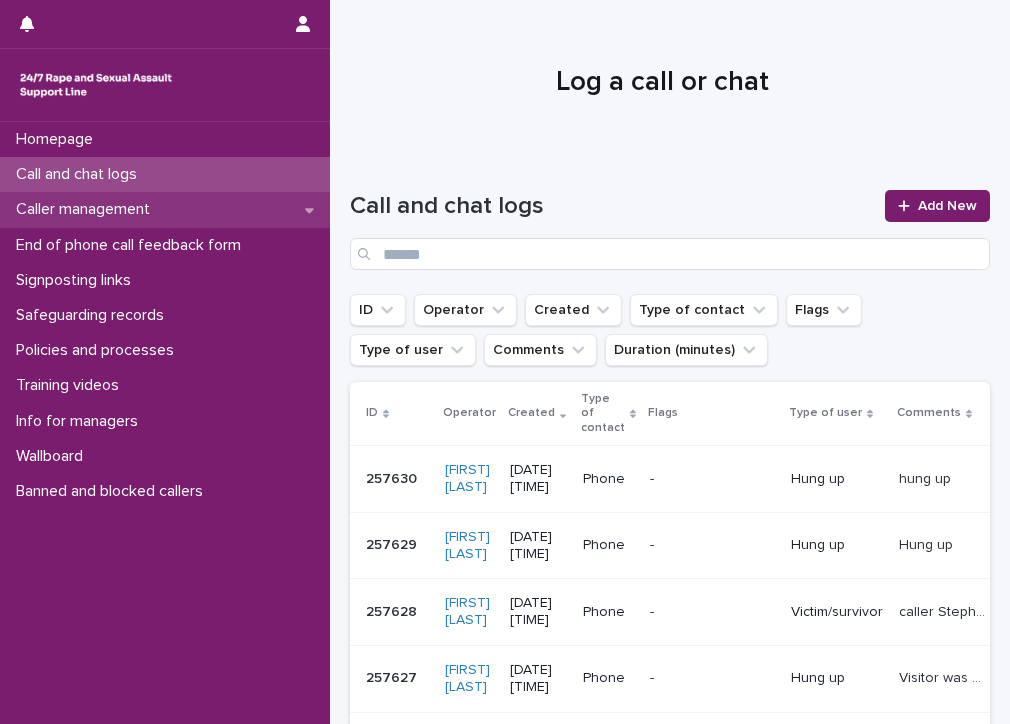 scroll, scrollTop: 0, scrollLeft: 0, axis: both 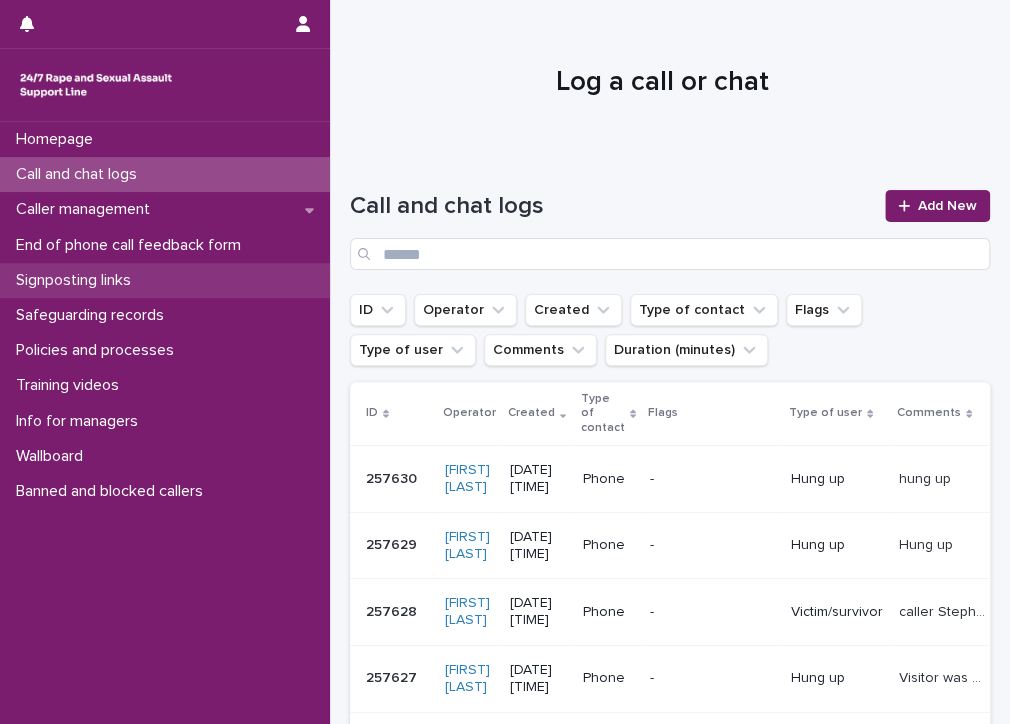 click on "Signposting links" at bounding box center [77, 280] 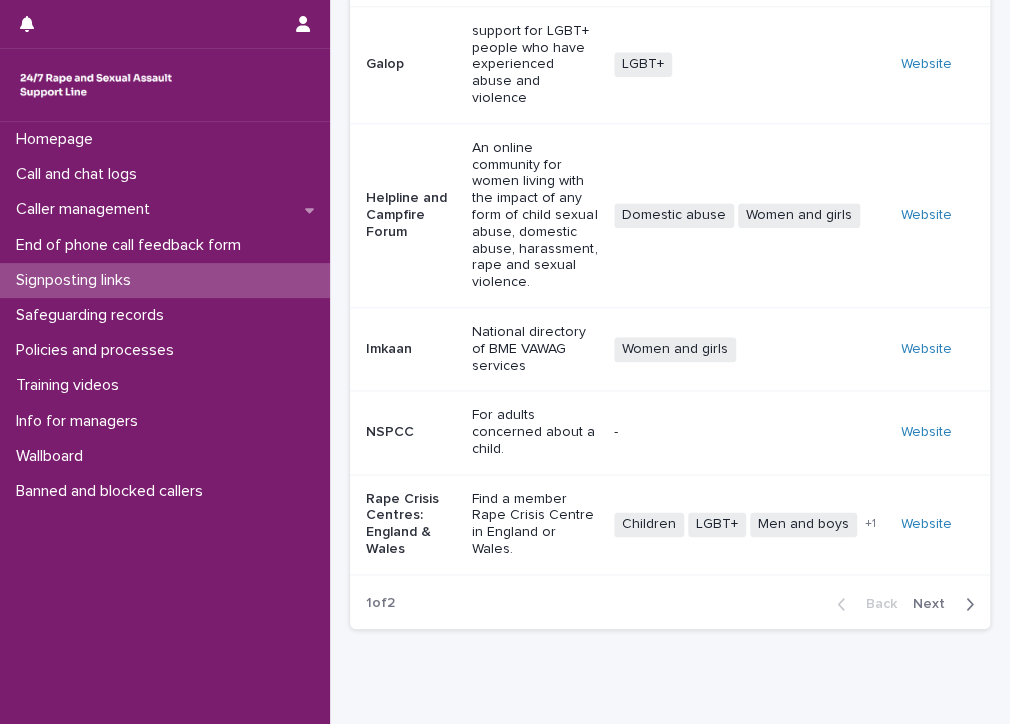 scroll, scrollTop: 662, scrollLeft: 0, axis: vertical 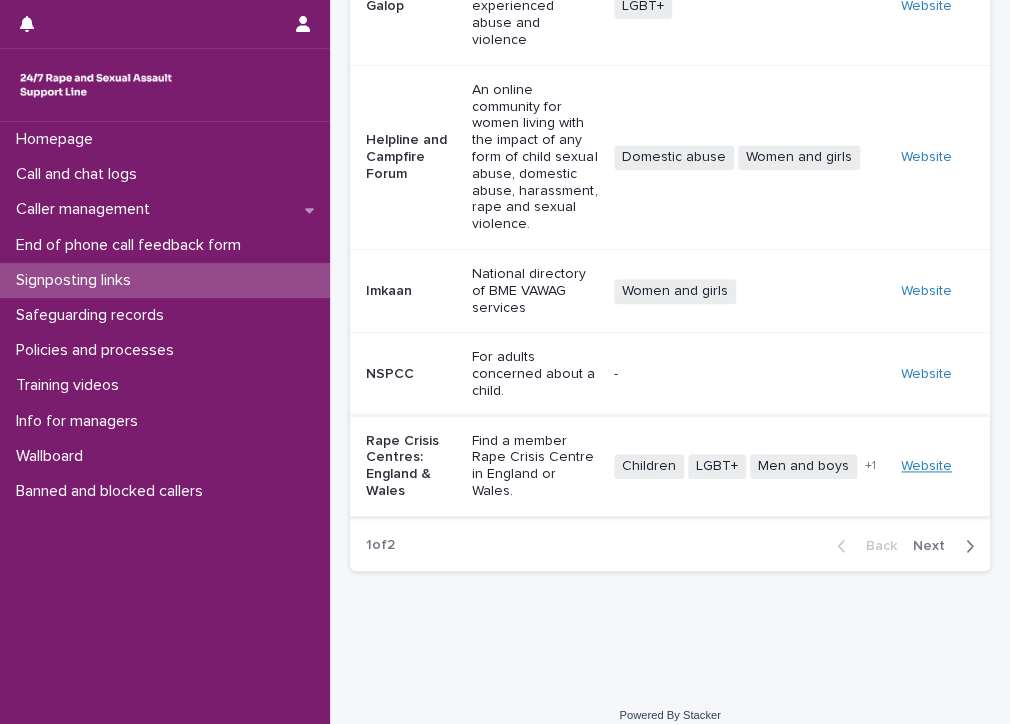 click on "Website" at bounding box center (926, 466) 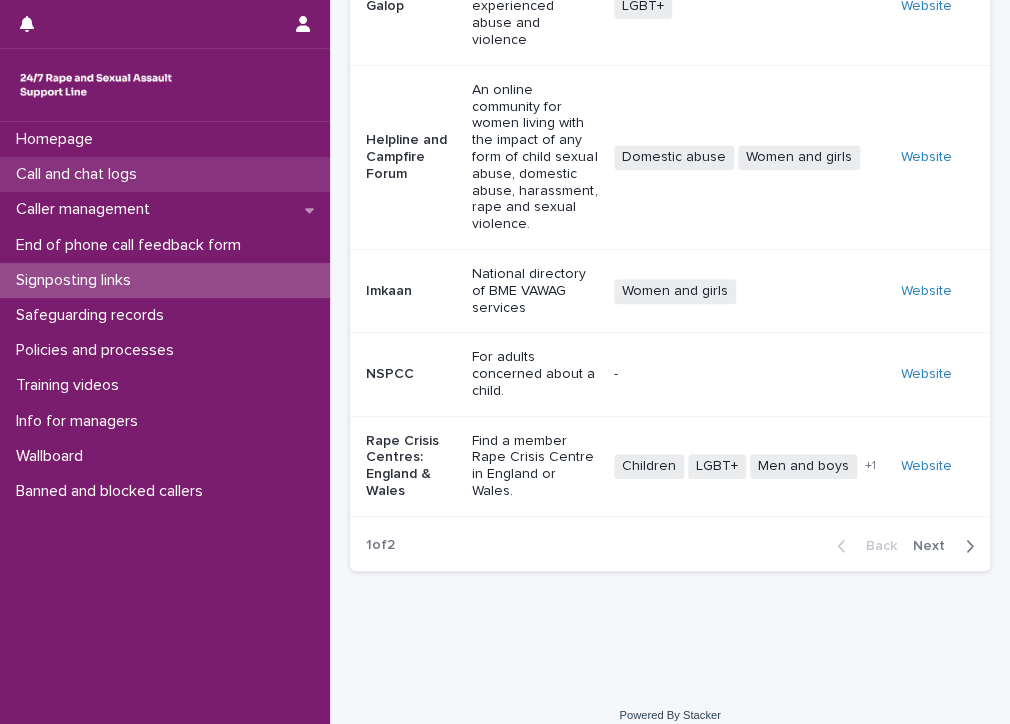 click on "Call and chat logs" at bounding box center [80, 174] 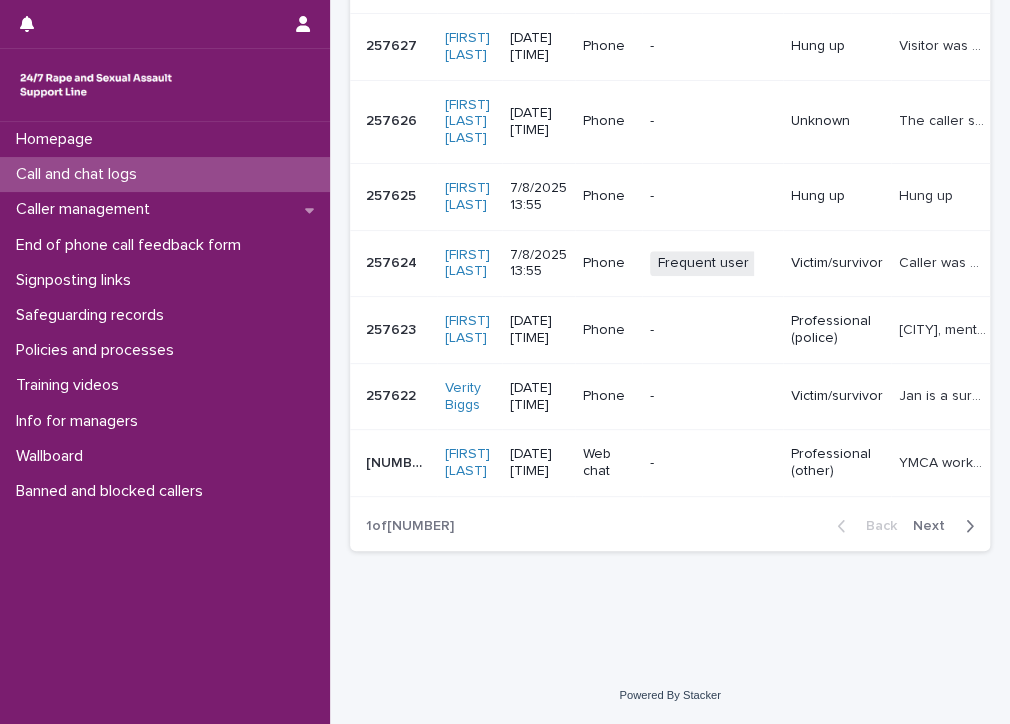 scroll, scrollTop: 0, scrollLeft: 0, axis: both 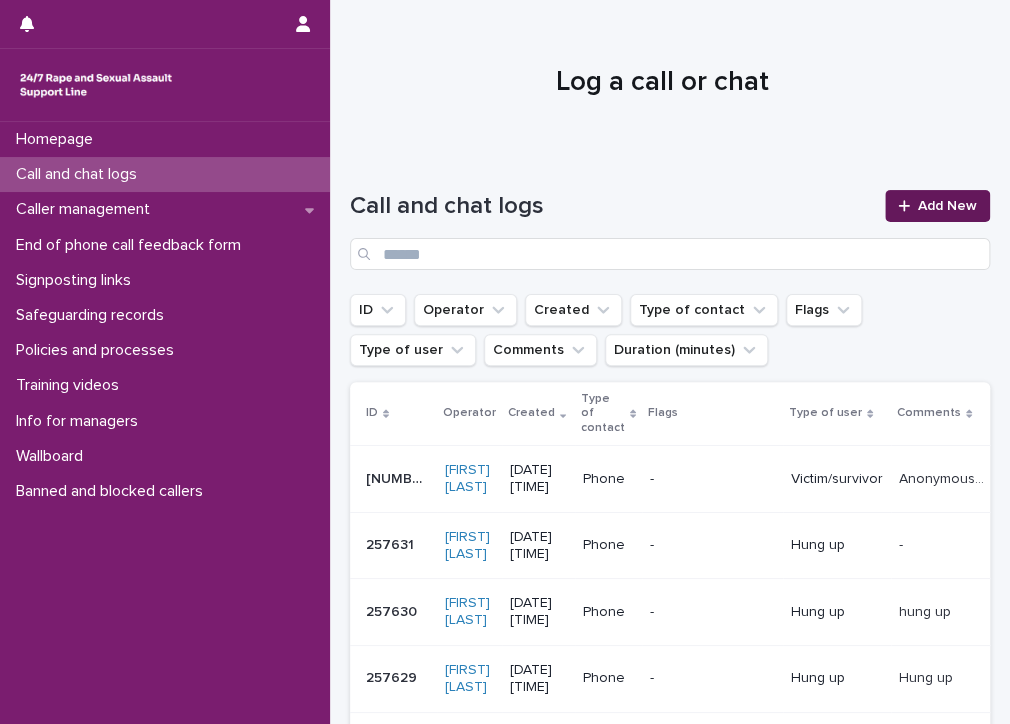 click on "Add New" at bounding box center [937, 206] 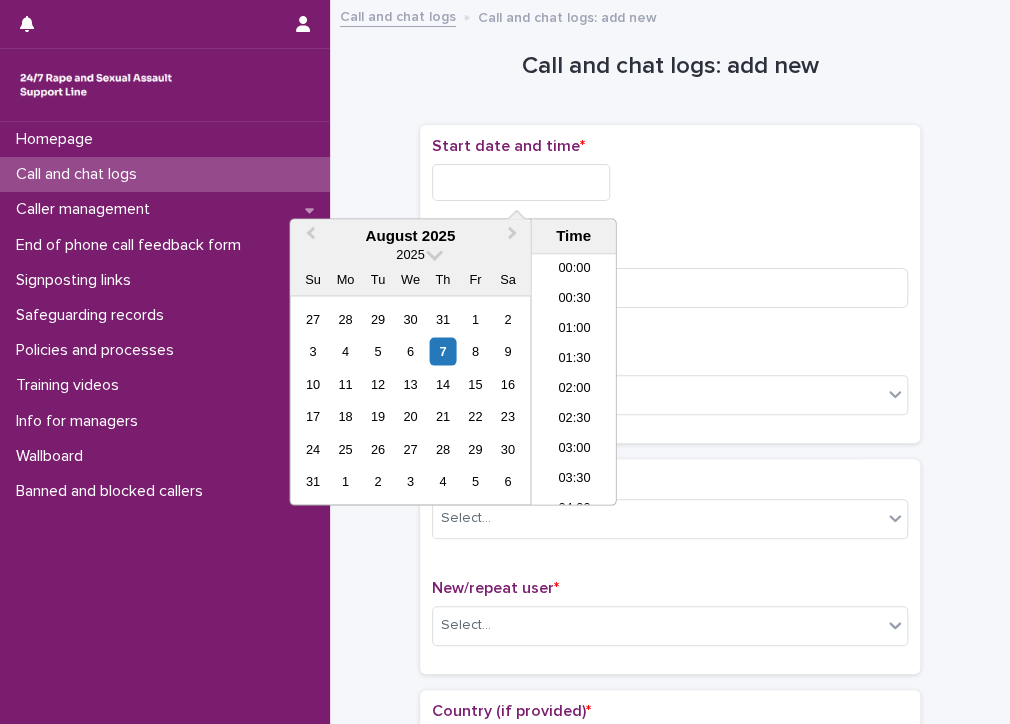 click at bounding box center [521, 182] 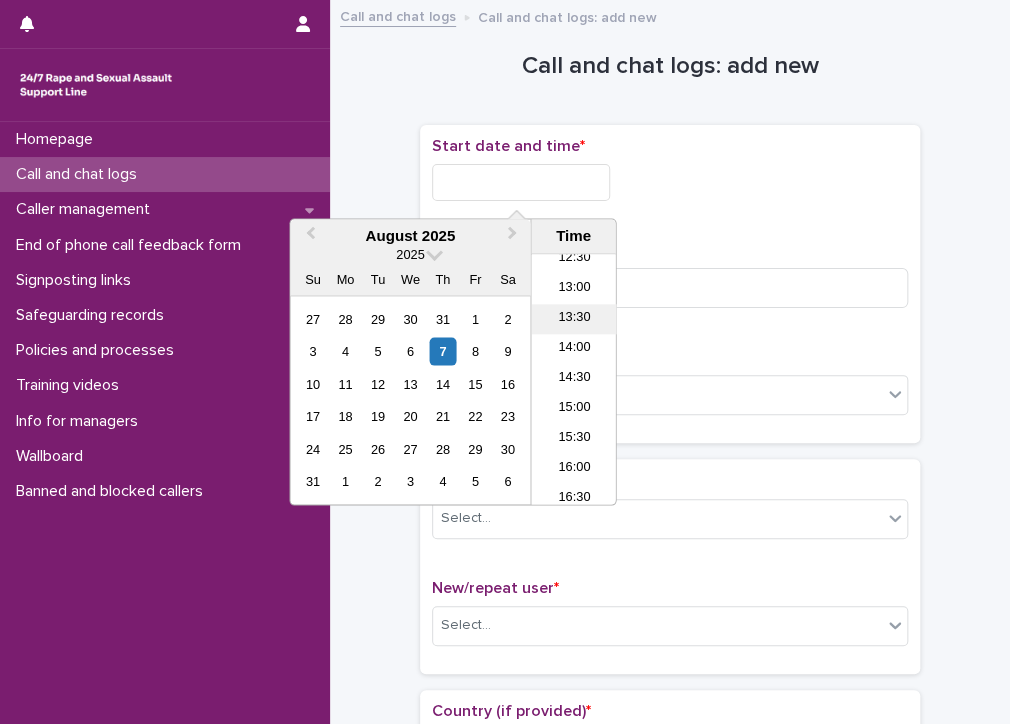click on "13:30" at bounding box center (573, 320) 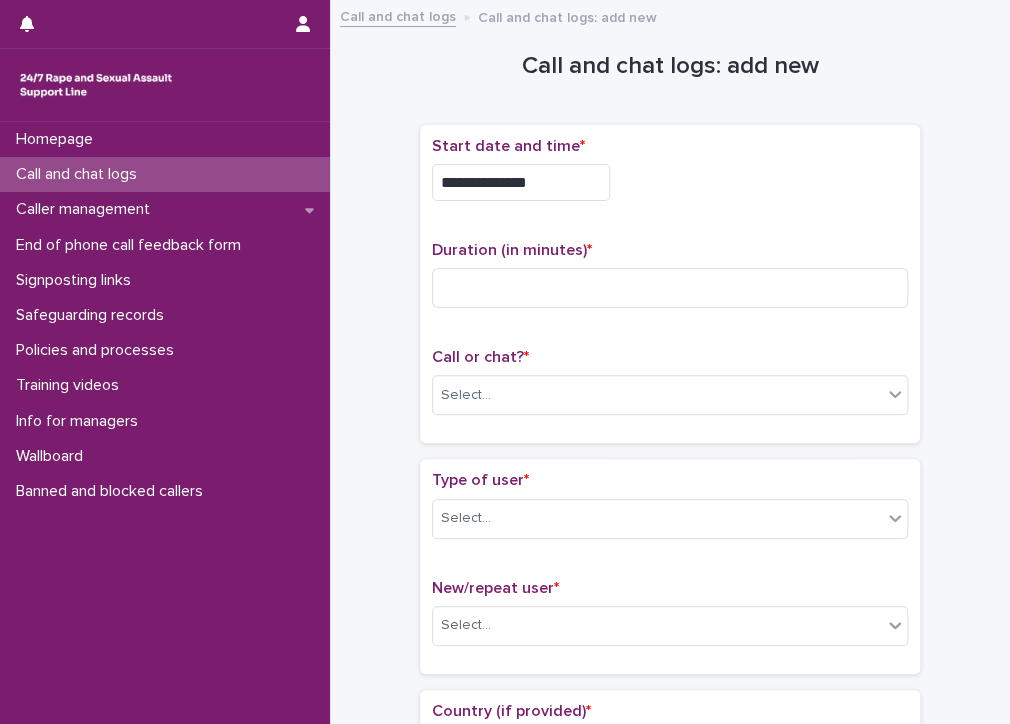 click on "**********" at bounding box center [521, 182] 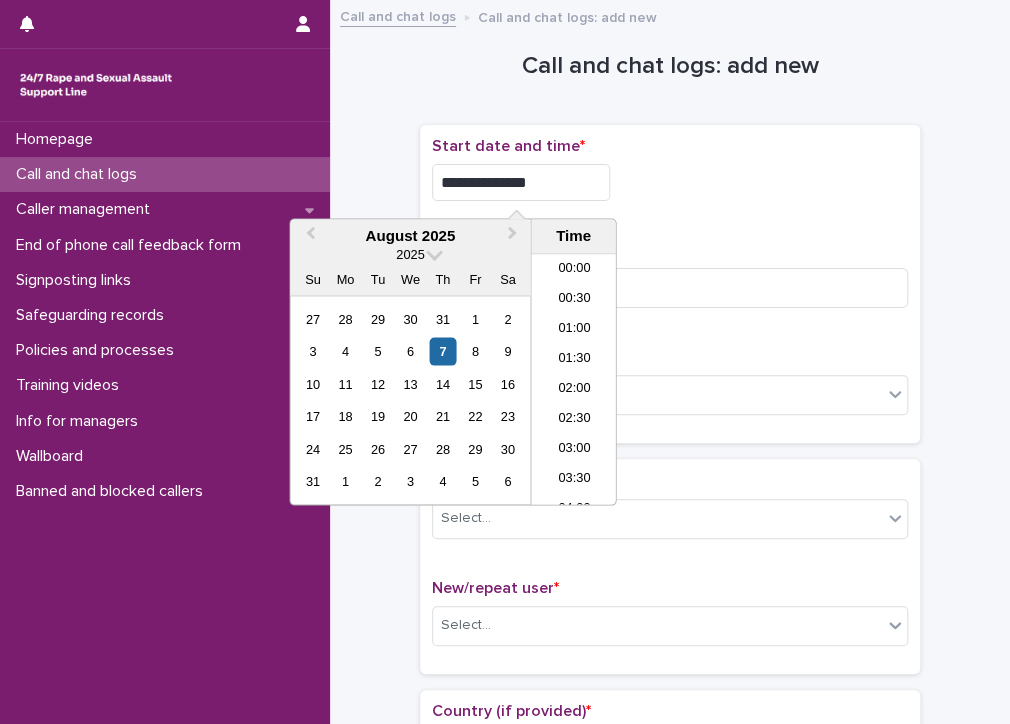 scroll, scrollTop: 700, scrollLeft: 0, axis: vertical 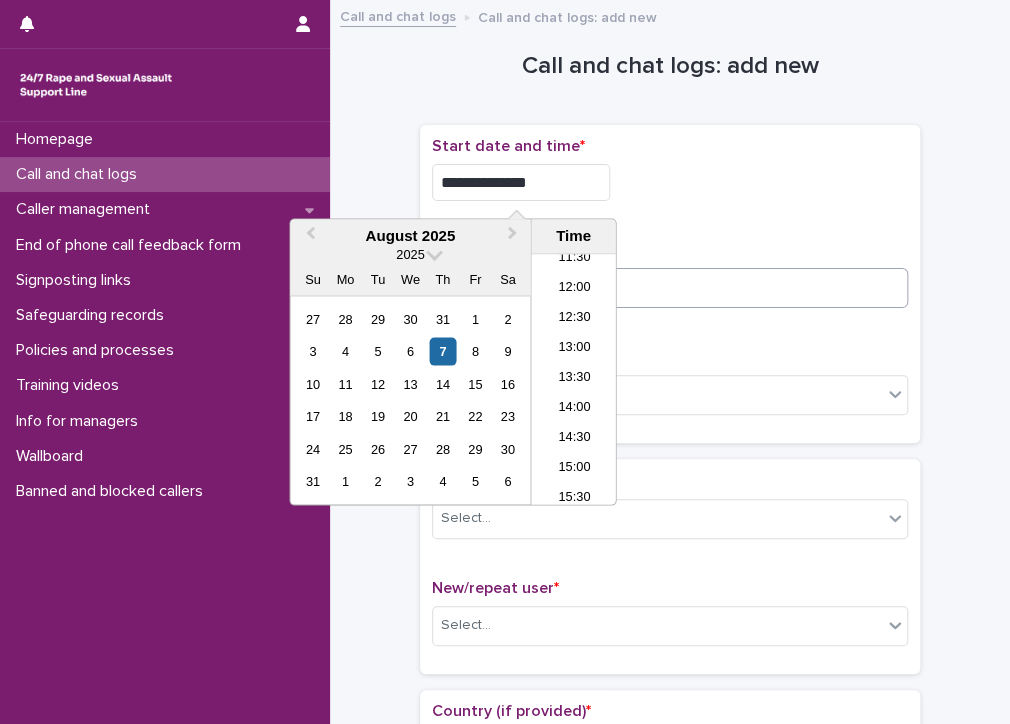 type on "**********" 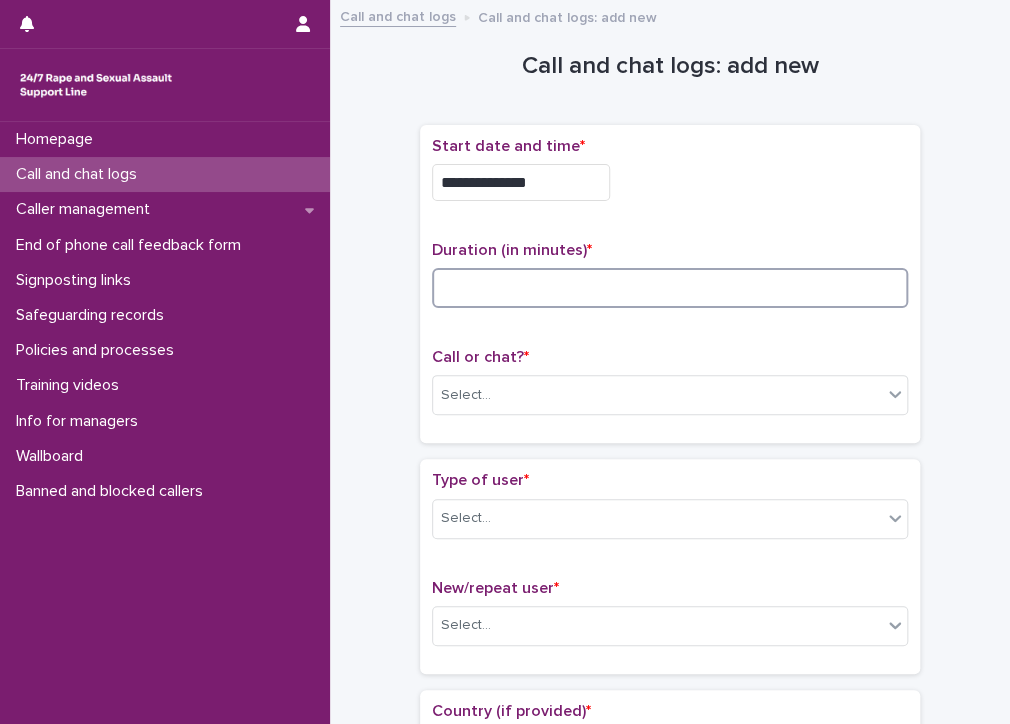 click at bounding box center (670, 288) 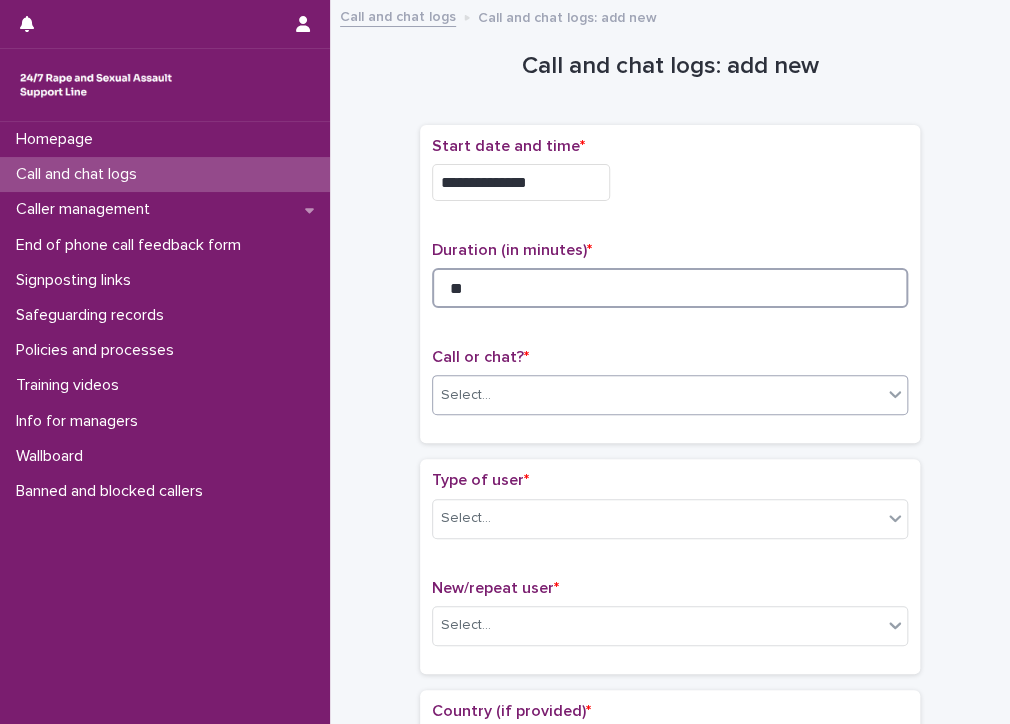 type on "**" 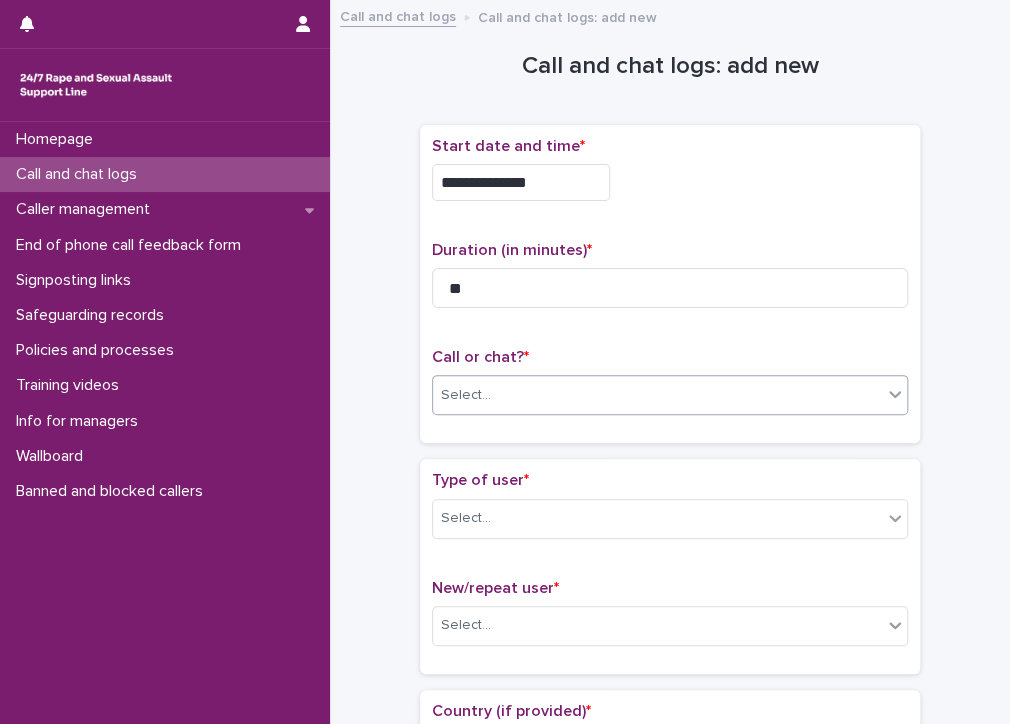 click on "Select..." at bounding box center (466, 395) 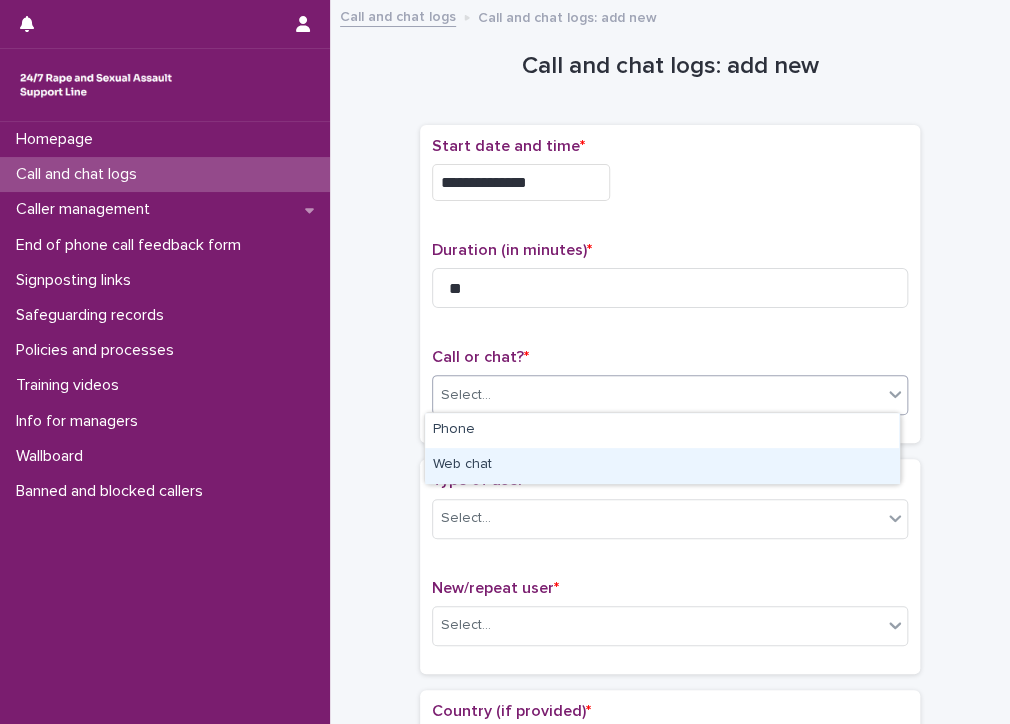 click on "Web chat" at bounding box center (662, 465) 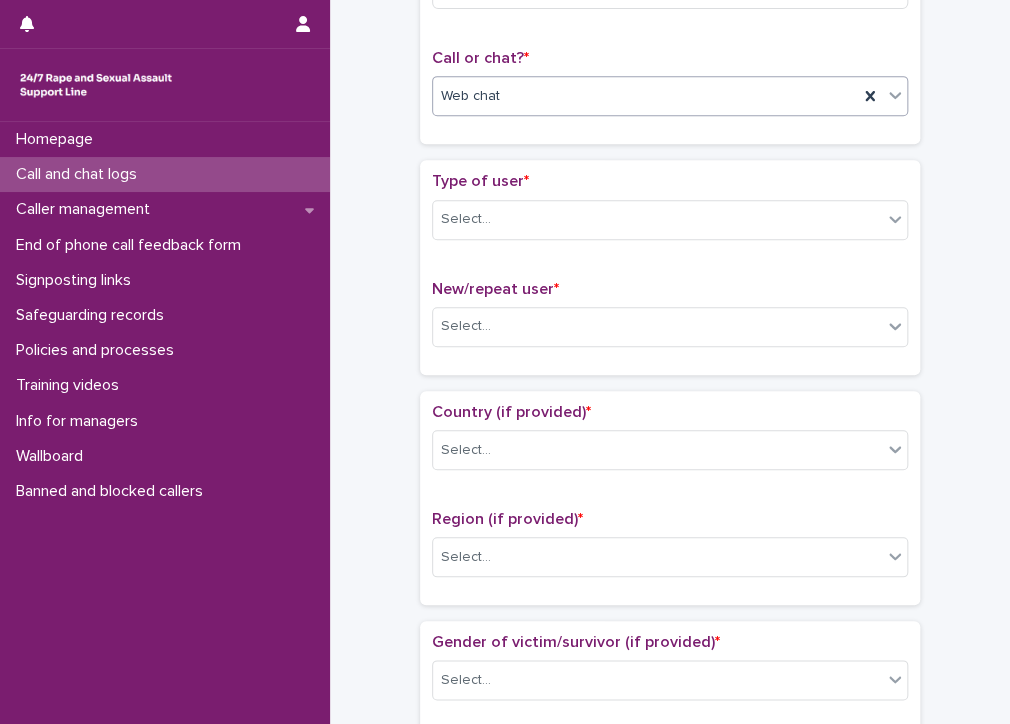 scroll, scrollTop: 300, scrollLeft: 0, axis: vertical 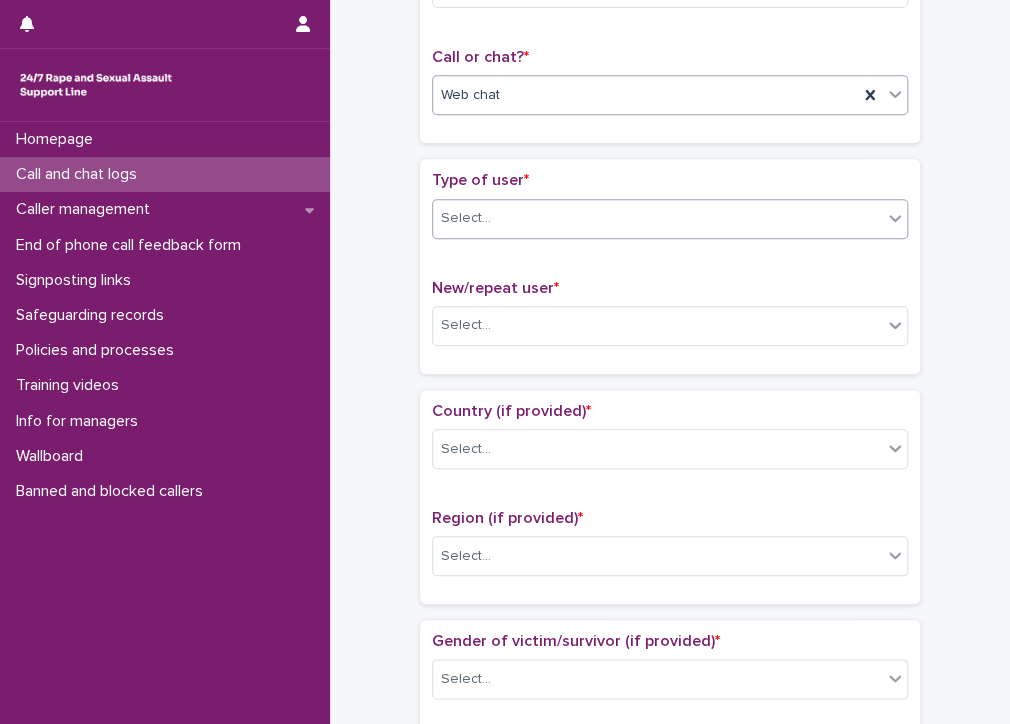 click on "Select..." at bounding box center [657, 218] 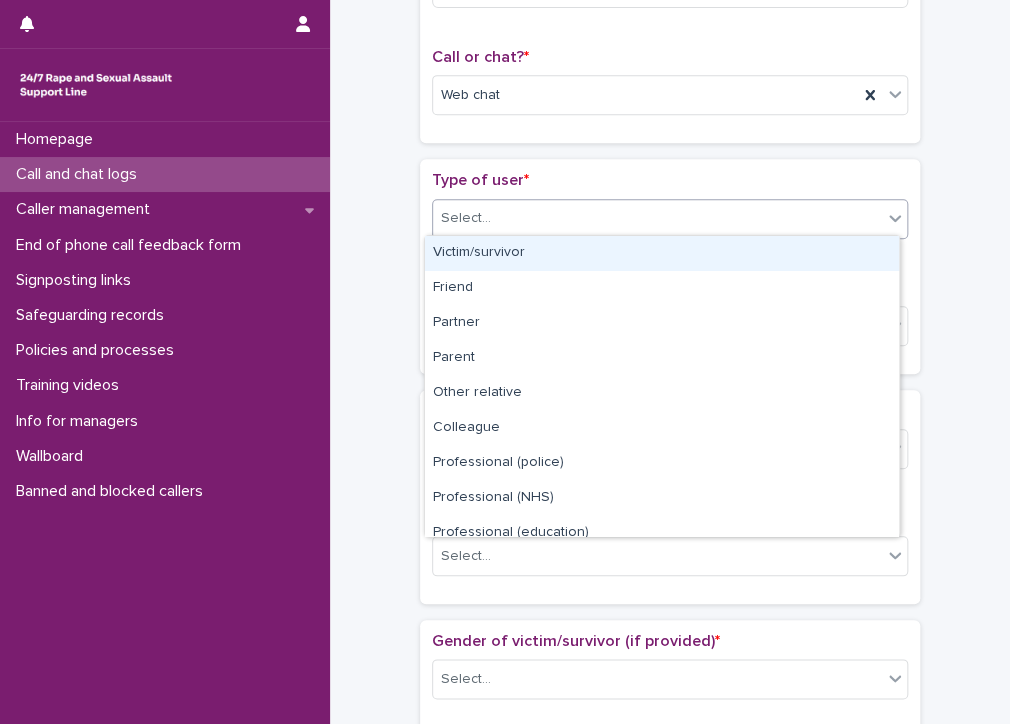 click on "Victim/survivor" at bounding box center (662, 253) 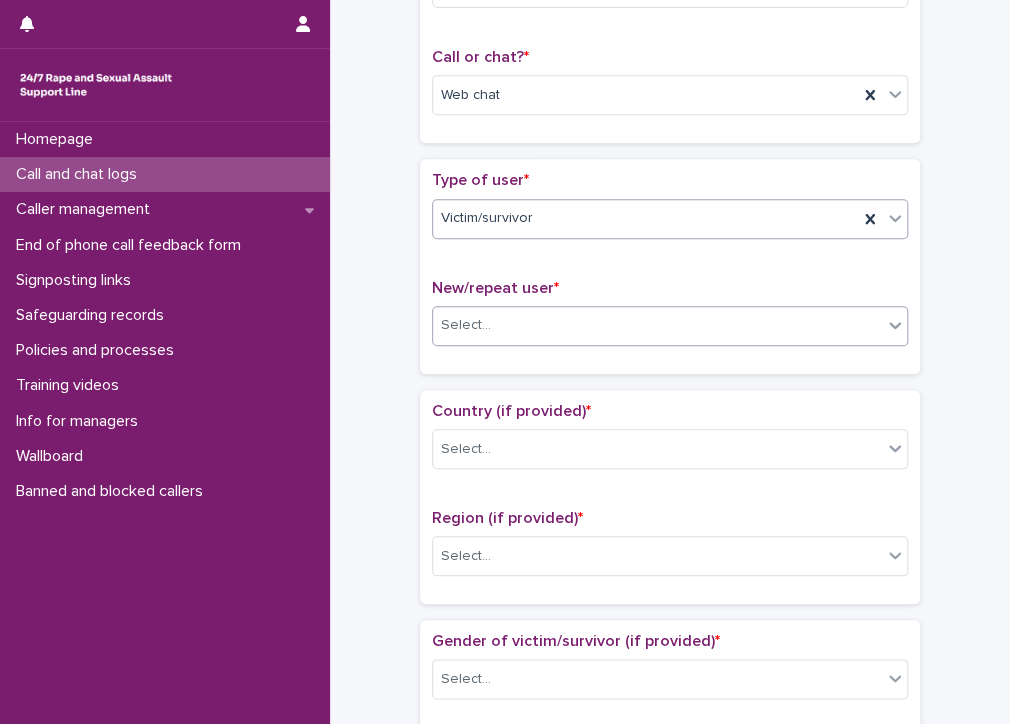 click on "Select..." at bounding box center (657, 325) 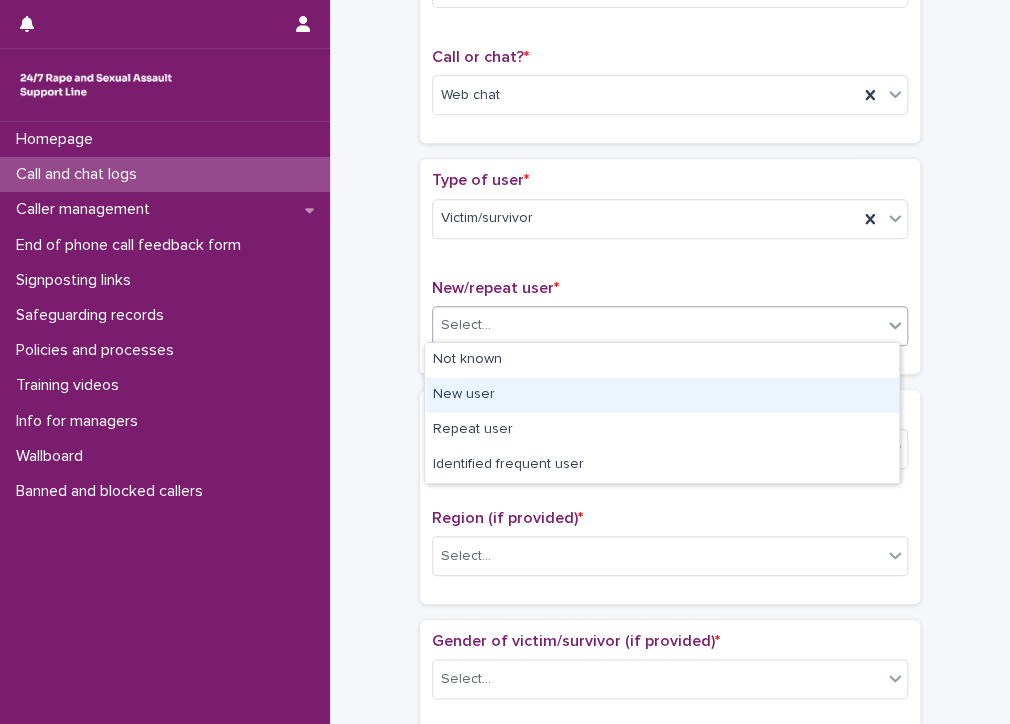 click on "New user" at bounding box center [662, 395] 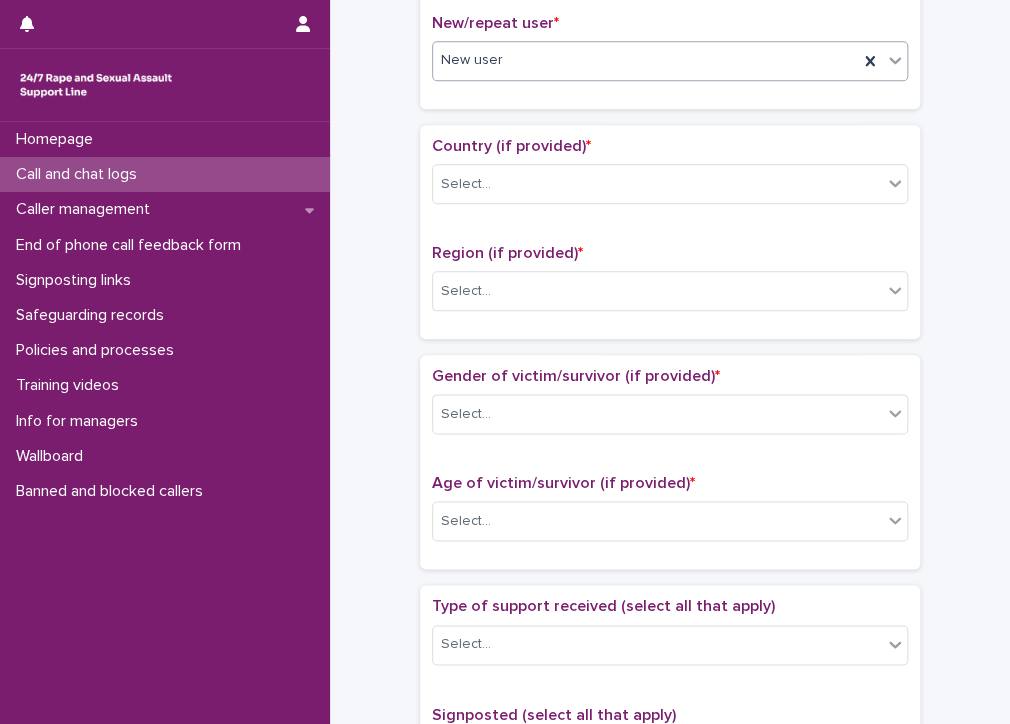 scroll, scrollTop: 600, scrollLeft: 0, axis: vertical 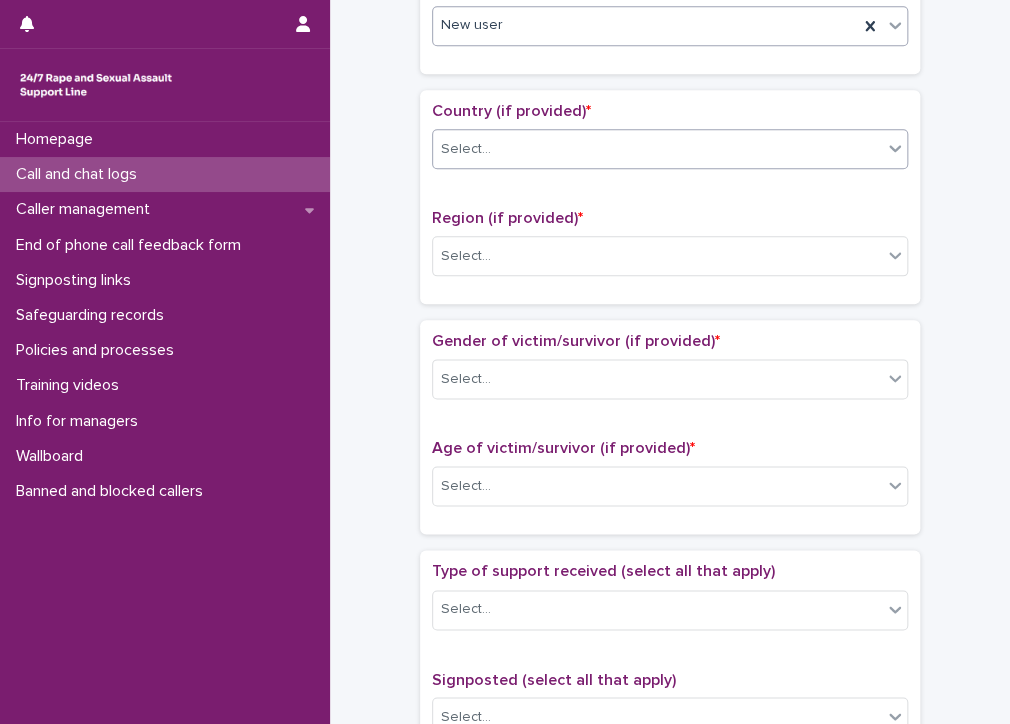 click on "Select..." at bounding box center [466, 149] 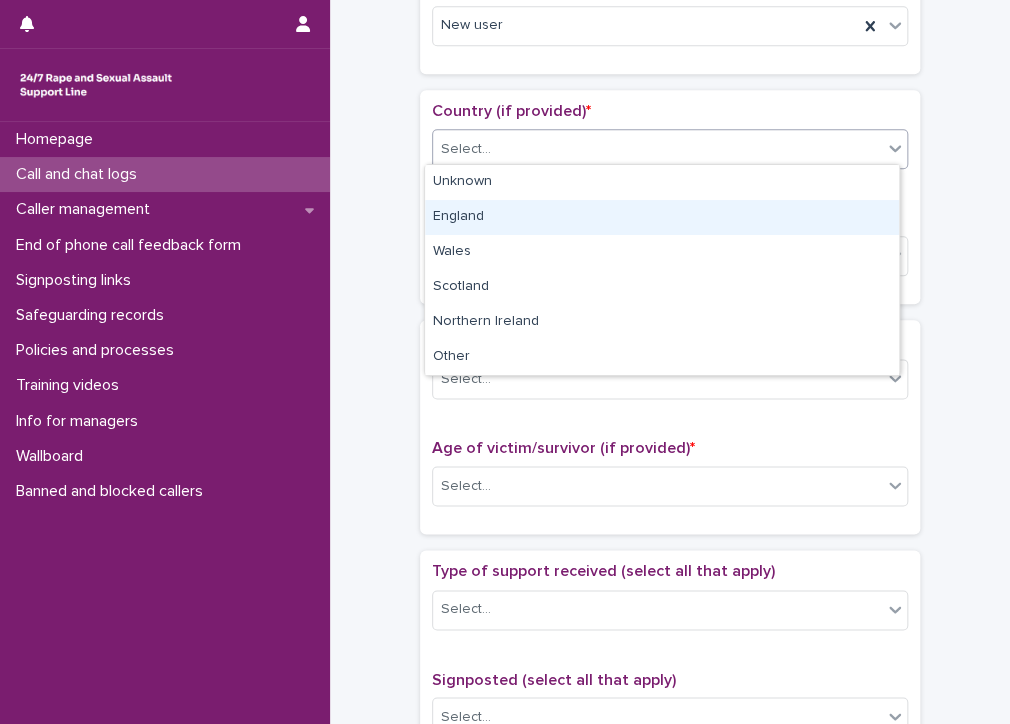 click on "England" at bounding box center [662, 217] 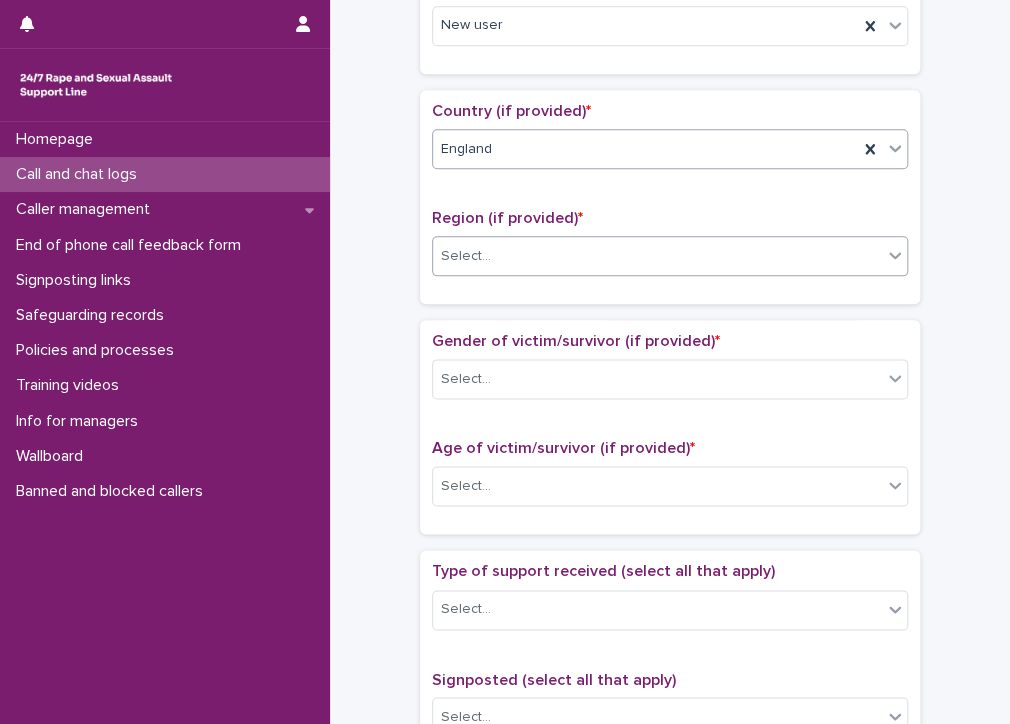 click on "Select..." at bounding box center (657, 256) 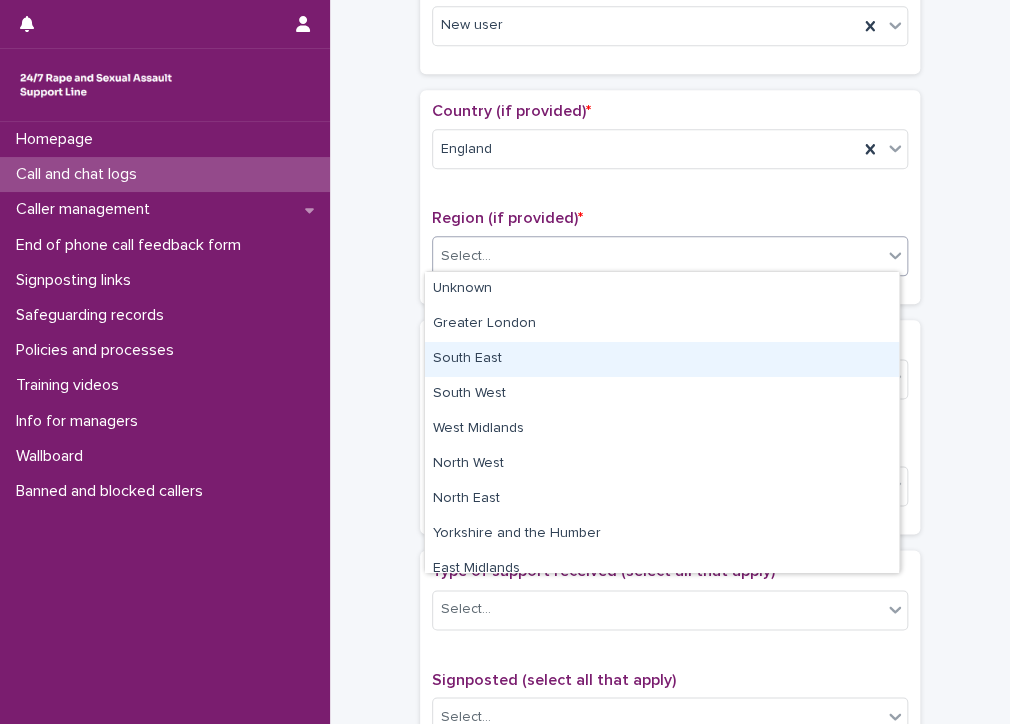 click on "South East" at bounding box center (662, 359) 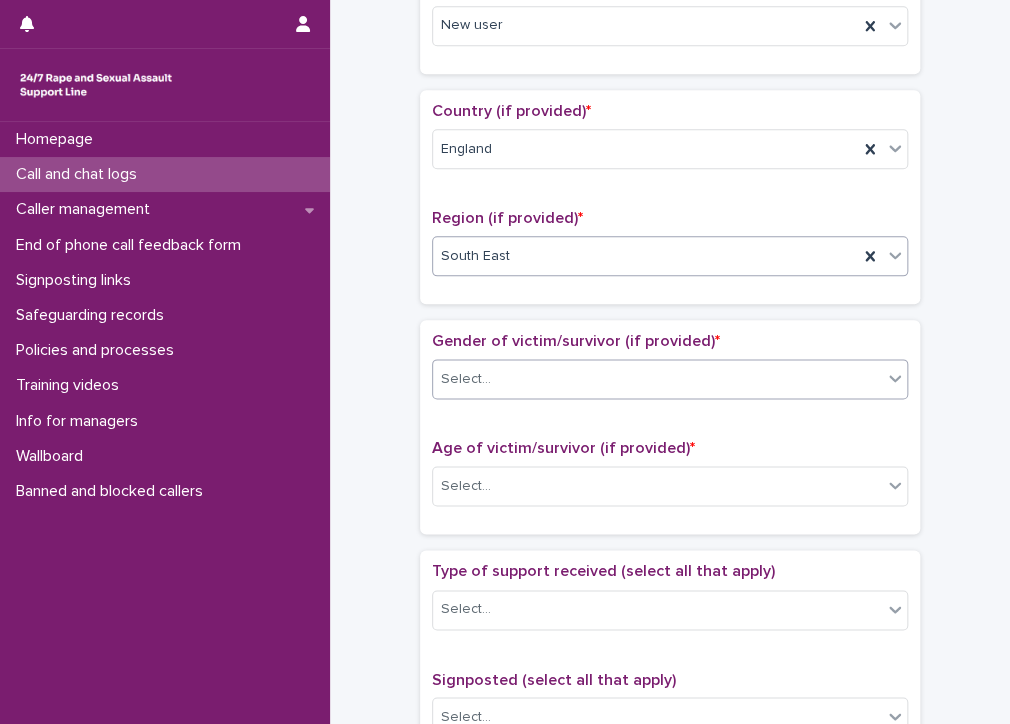 click on "Select..." at bounding box center [657, 379] 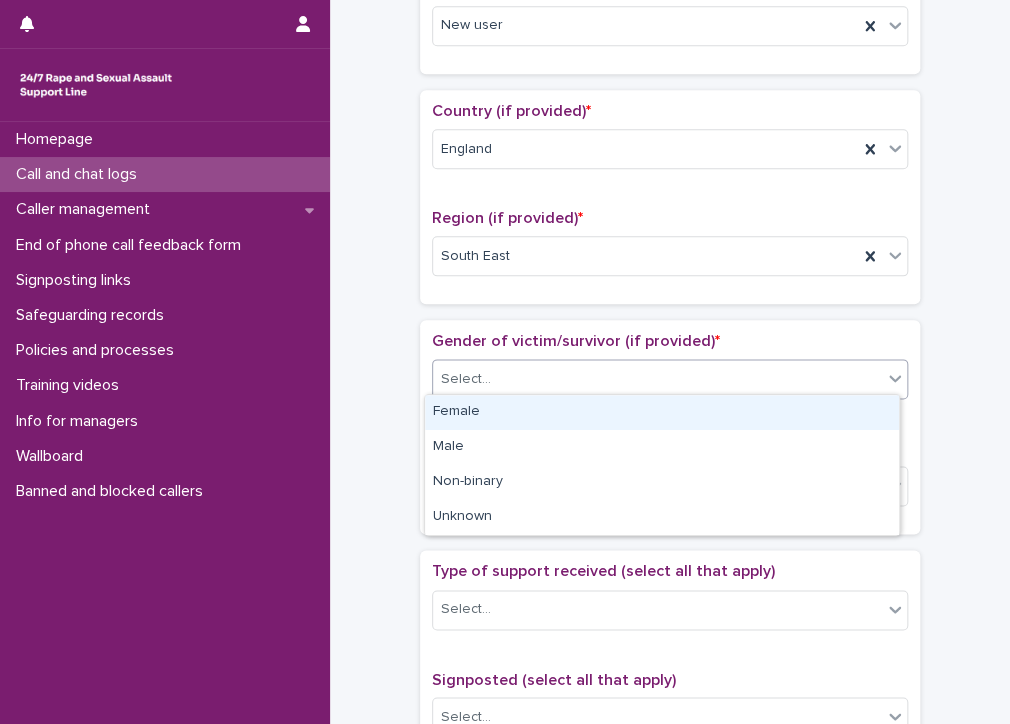 click on "Female" at bounding box center [662, 412] 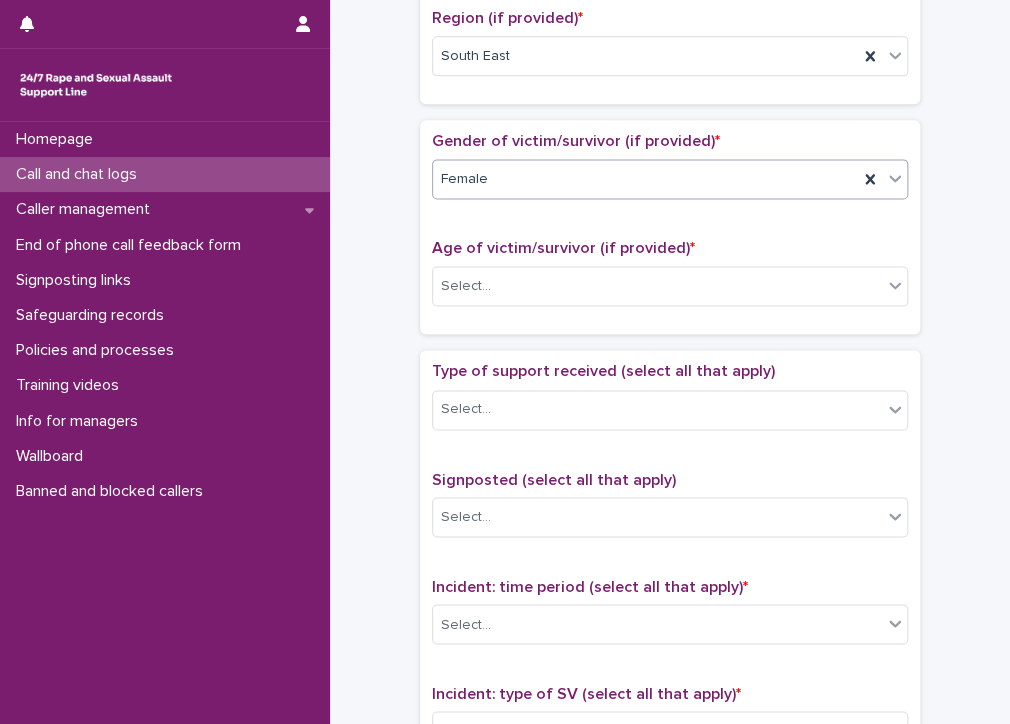 scroll, scrollTop: 900, scrollLeft: 0, axis: vertical 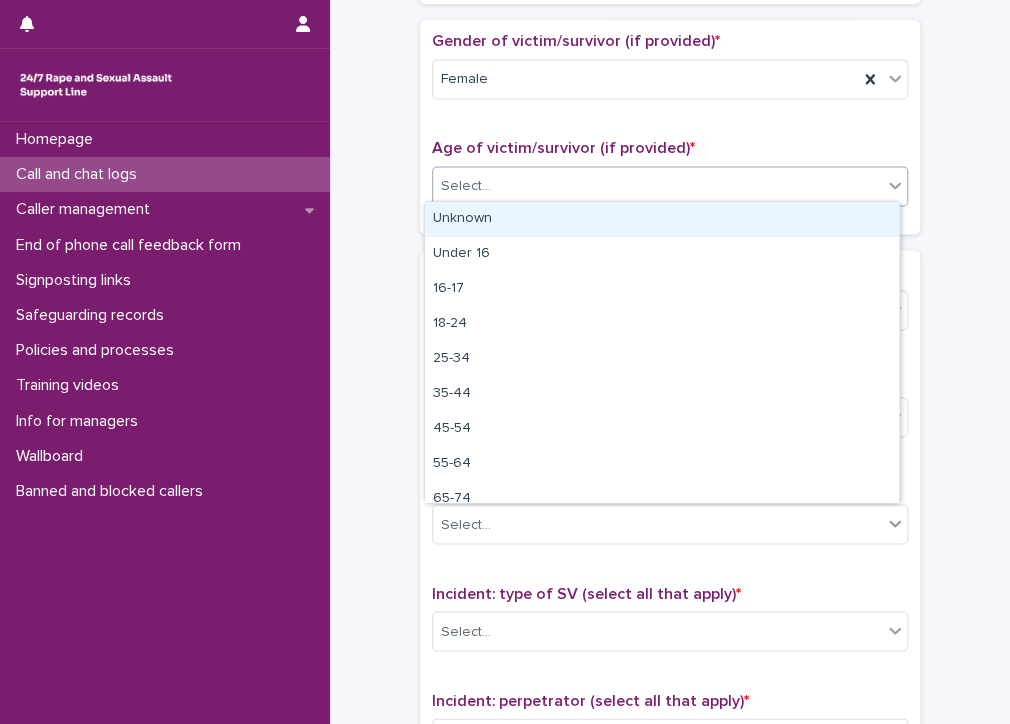 click on "Select..." at bounding box center (466, 186) 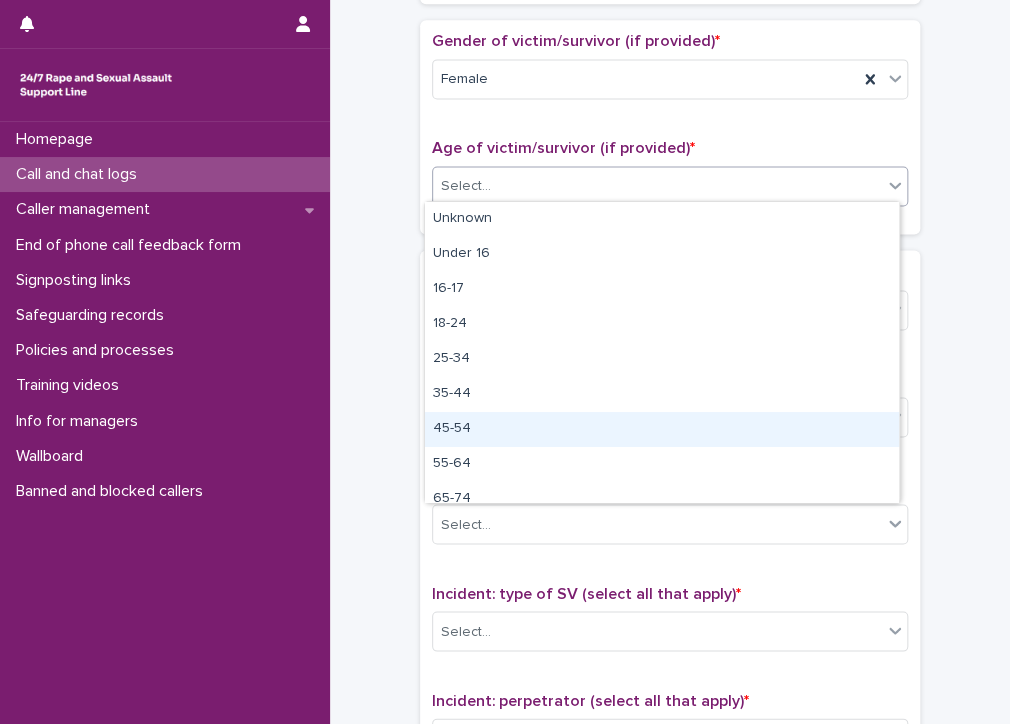 click on "45-54" at bounding box center [662, 429] 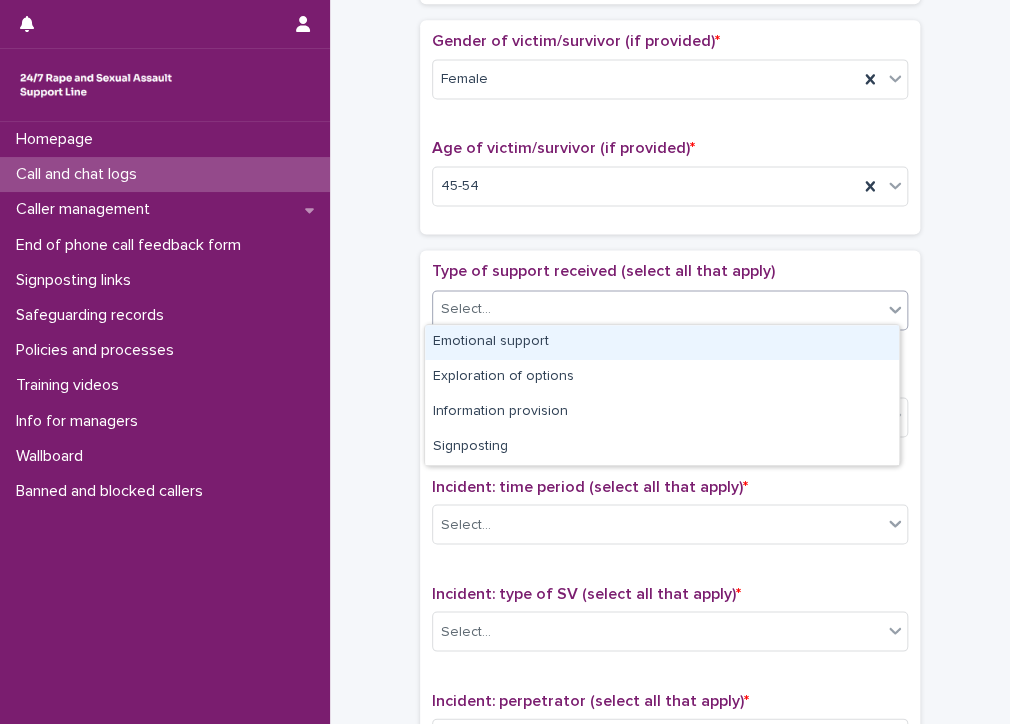 click on "Select..." at bounding box center (657, 309) 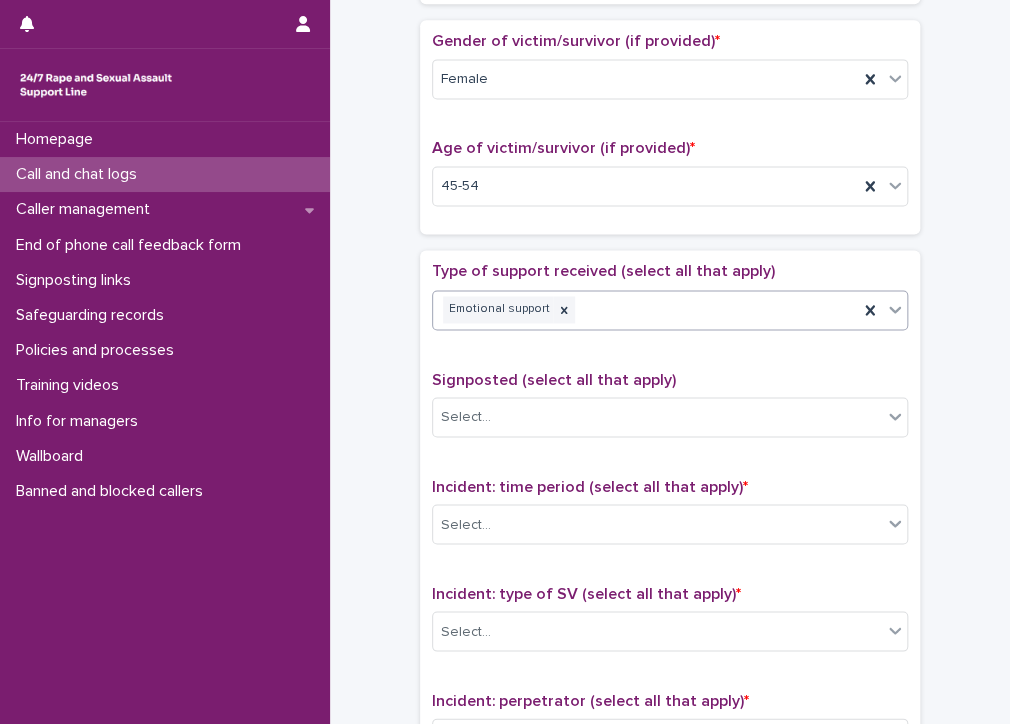 click on "Emotional support" at bounding box center (645, 309) 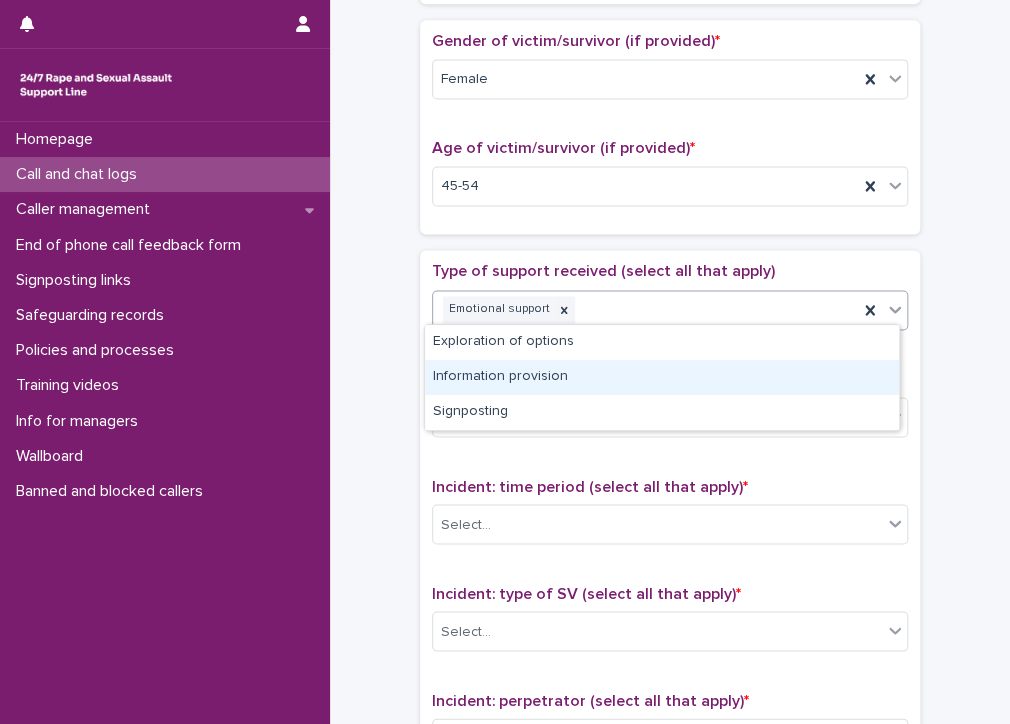 click on "Information provision" at bounding box center (662, 377) 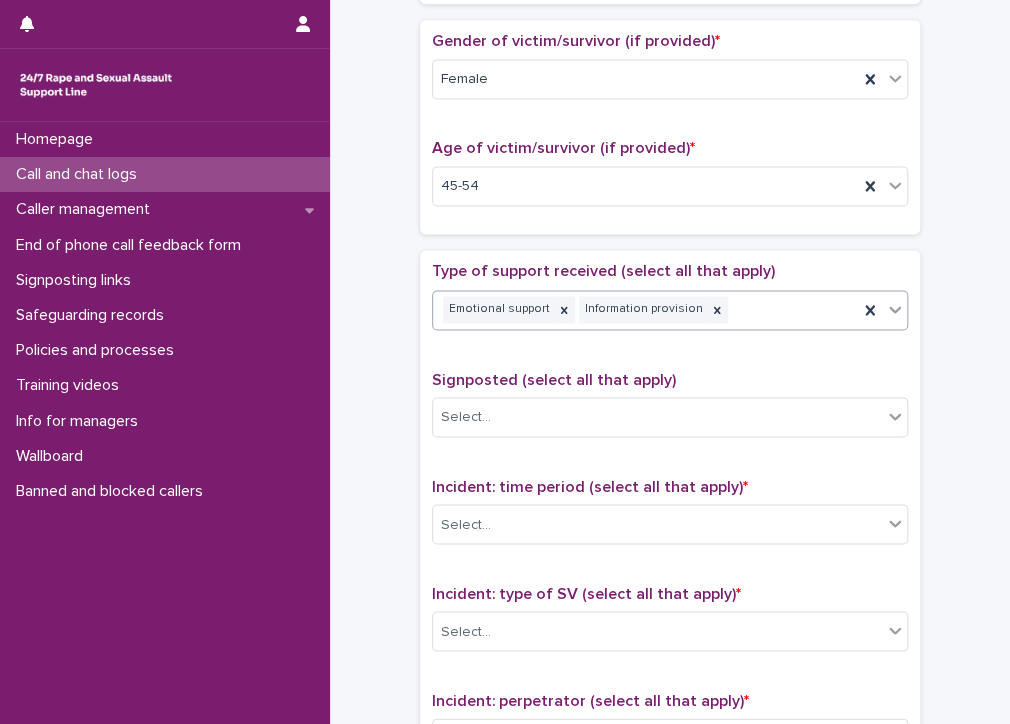 click on "Emotional support Information provision" at bounding box center (645, 309) 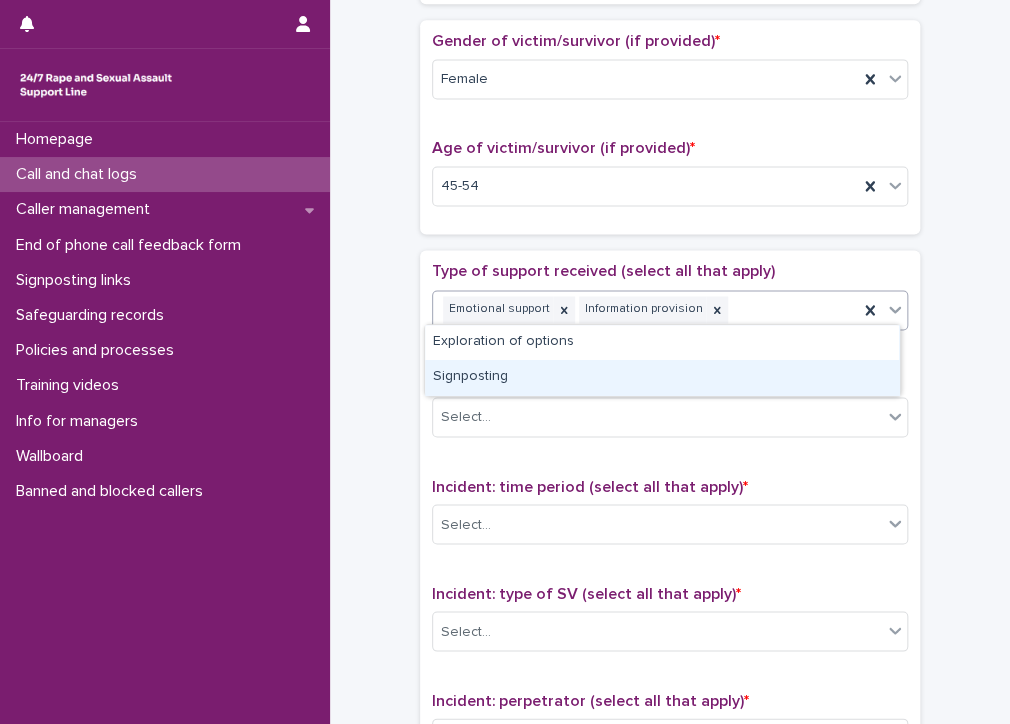 click on "Signposting" at bounding box center (662, 377) 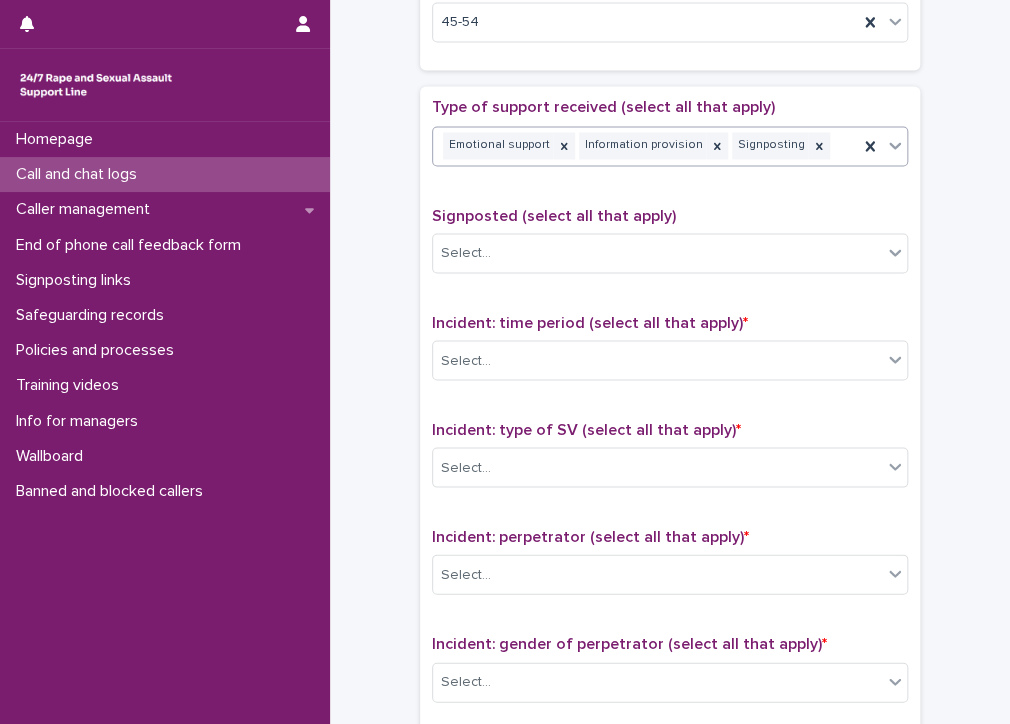 scroll, scrollTop: 1100, scrollLeft: 0, axis: vertical 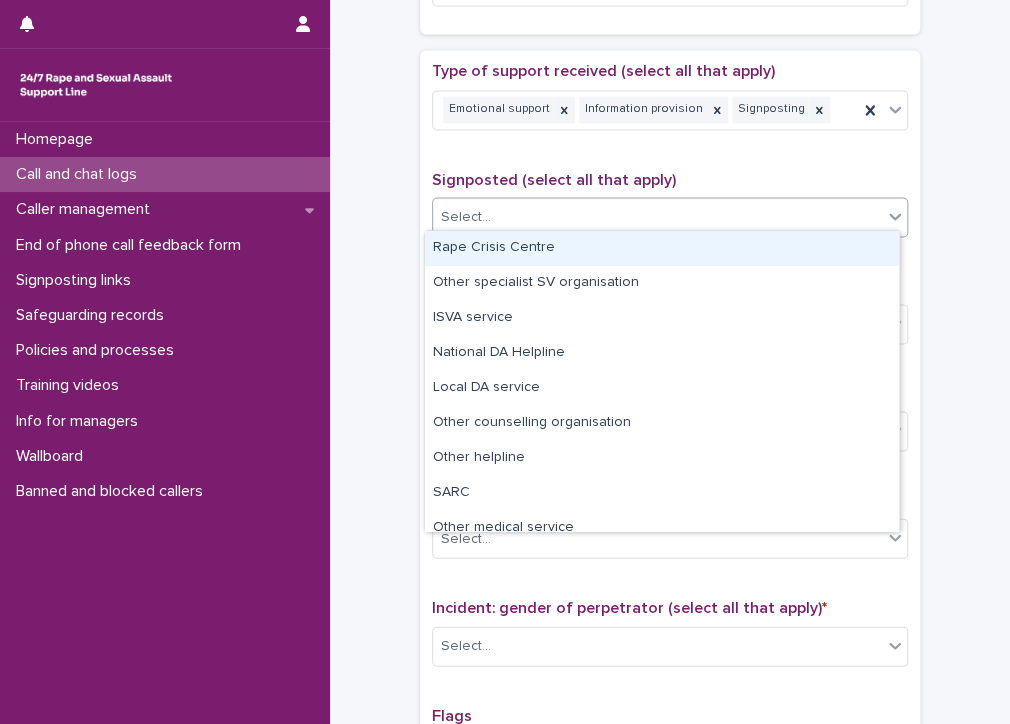 click on "Select..." at bounding box center [466, 216] 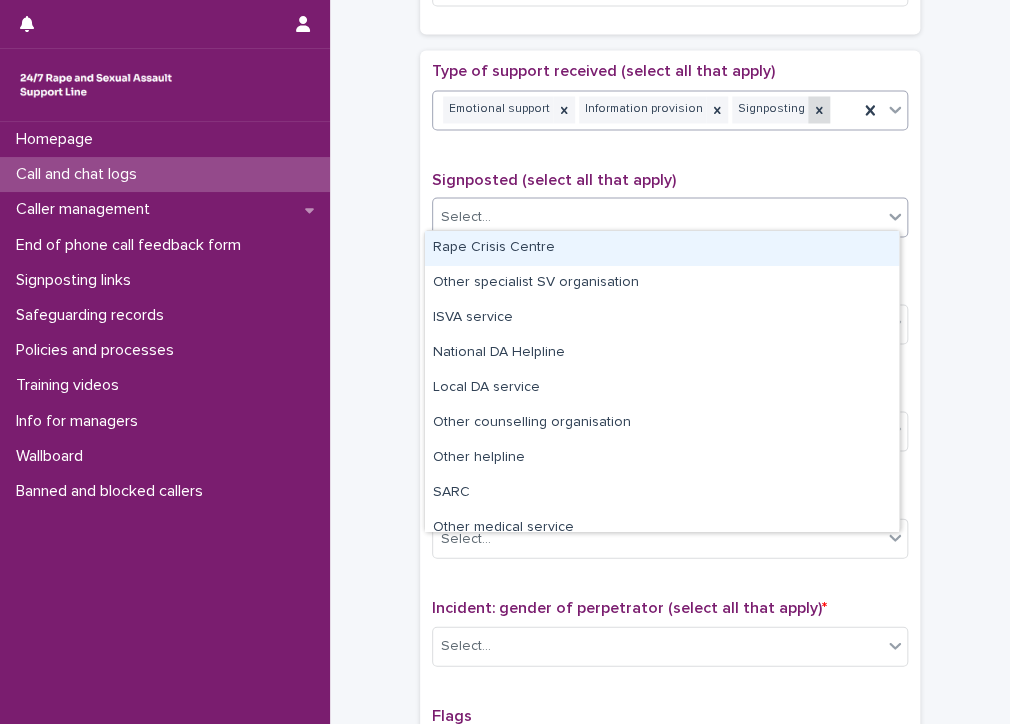 click 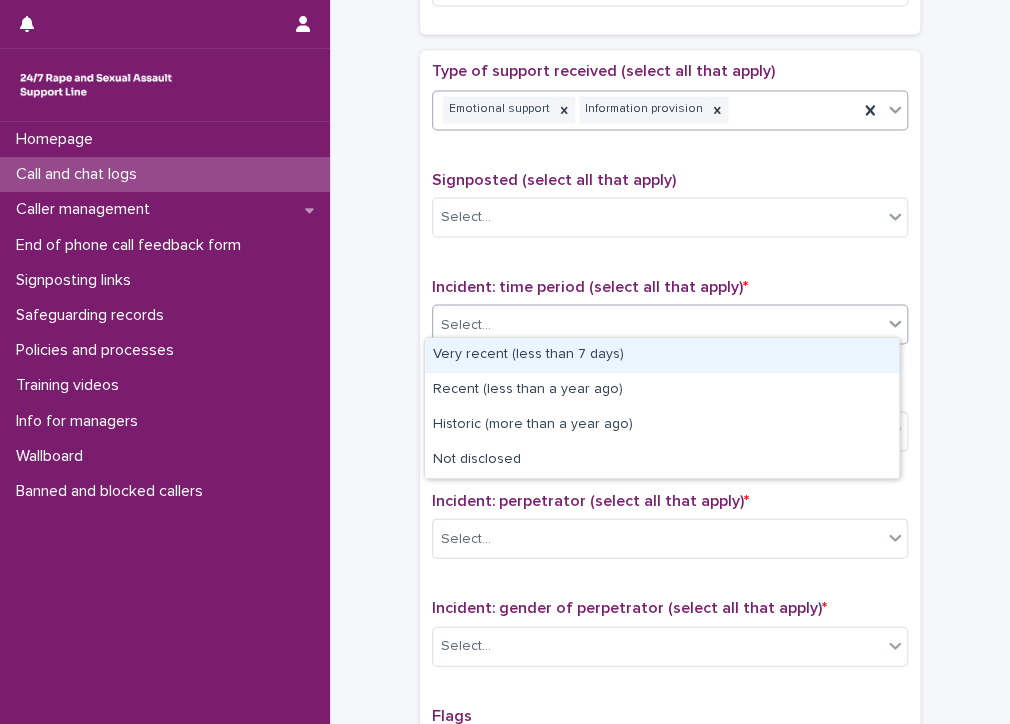 click on "Select..." at bounding box center (466, 324) 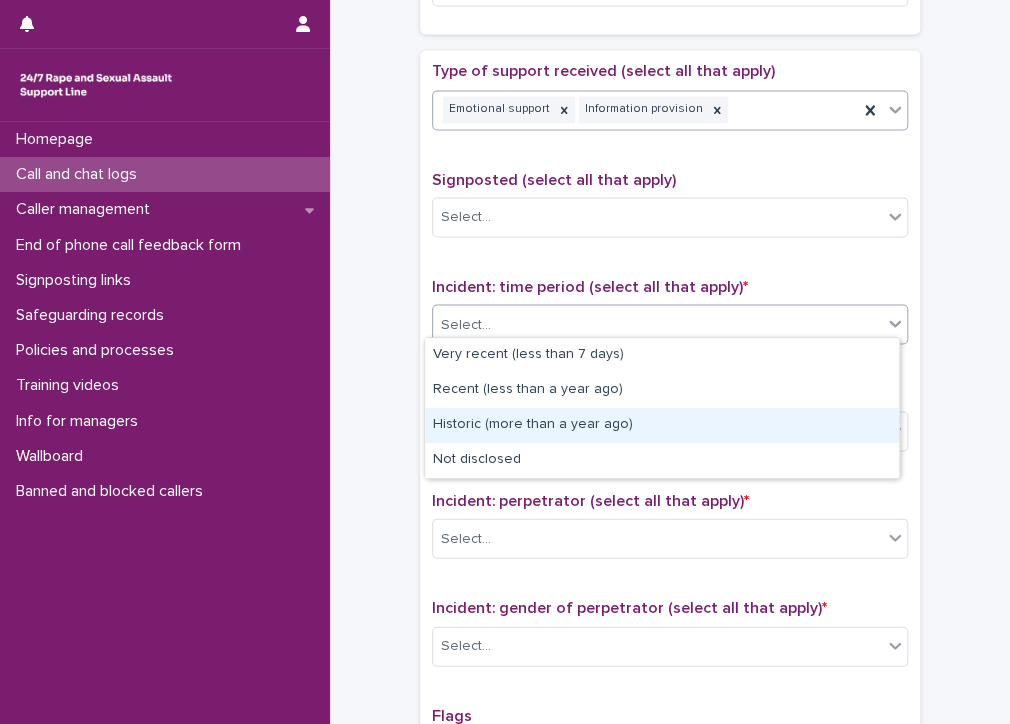 click on "Historic (more than a year ago)" at bounding box center [662, 425] 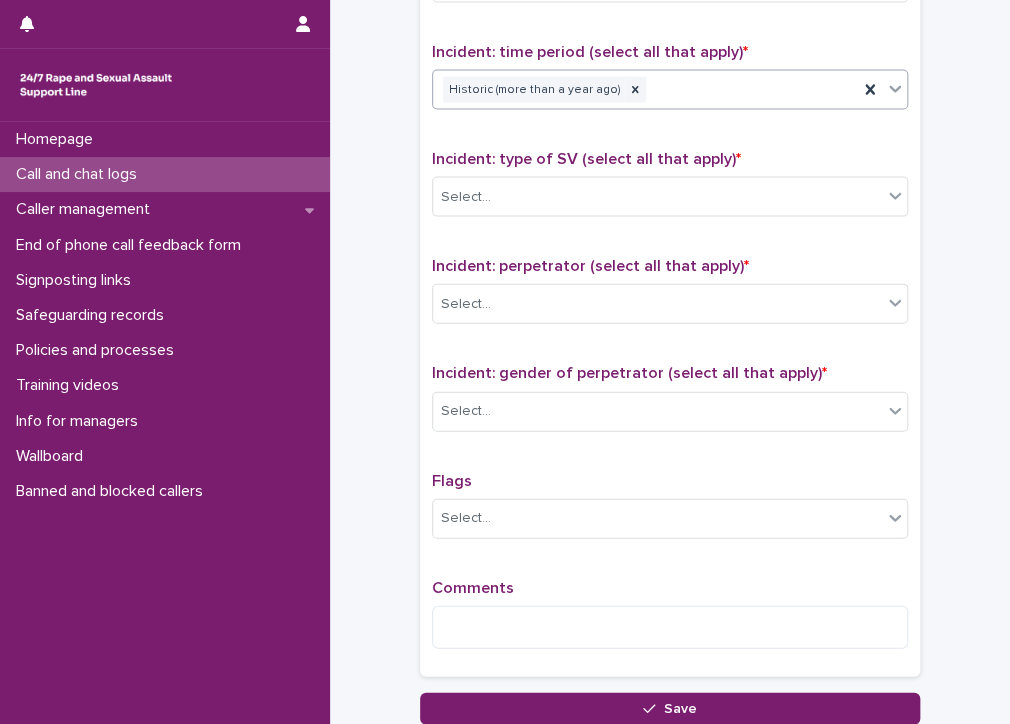 scroll, scrollTop: 1300, scrollLeft: 0, axis: vertical 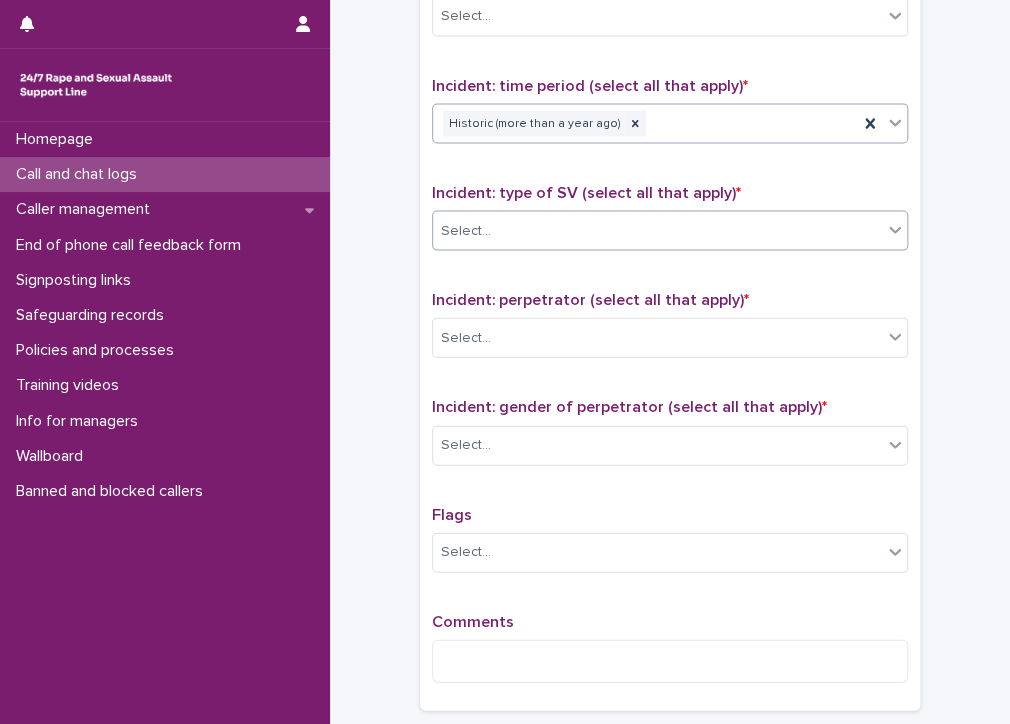 click on "Select..." at bounding box center [657, 231] 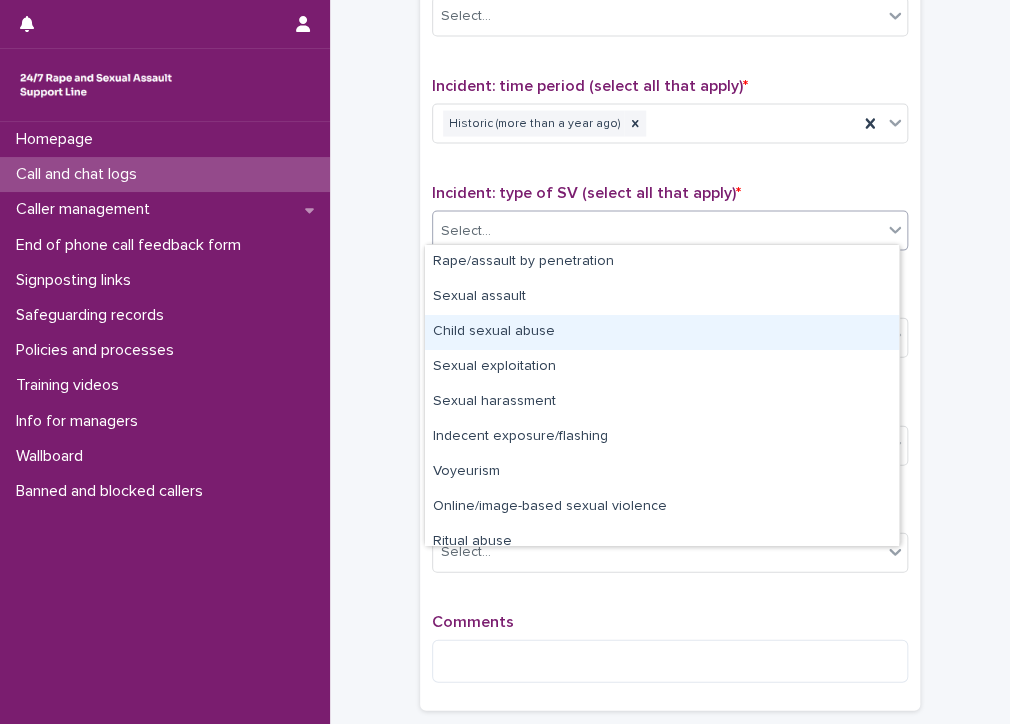 click on "Child sexual abuse" at bounding box center (662, 332) 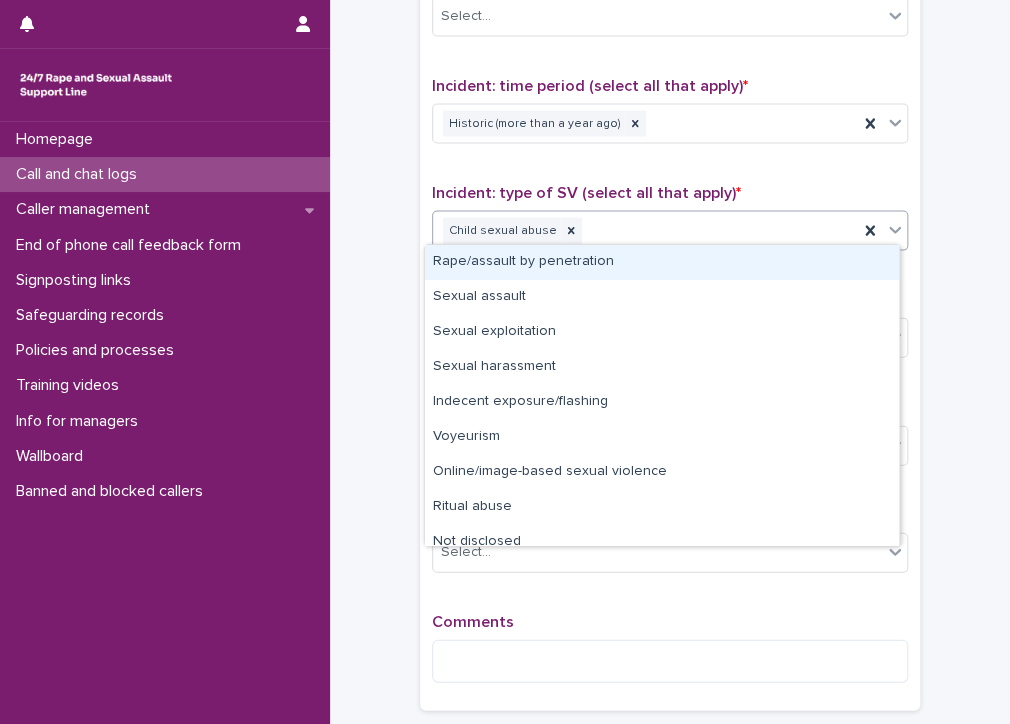 click on "Child sexual abuse" at bounding box center (645, 231) 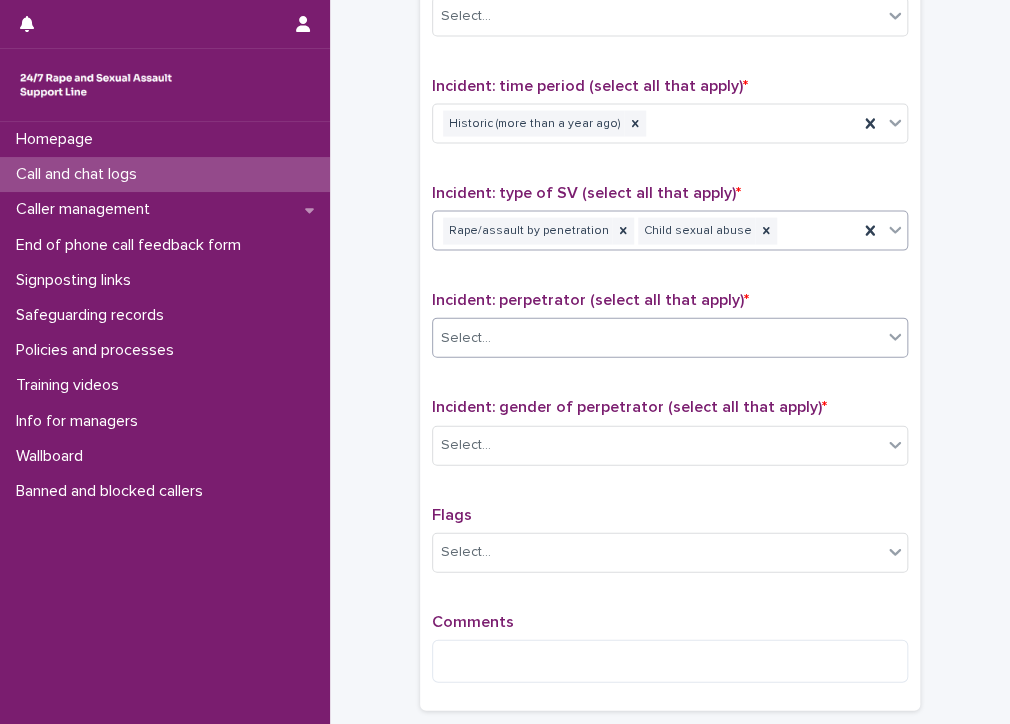 click on "Select..." at bounding box center [466, 338] 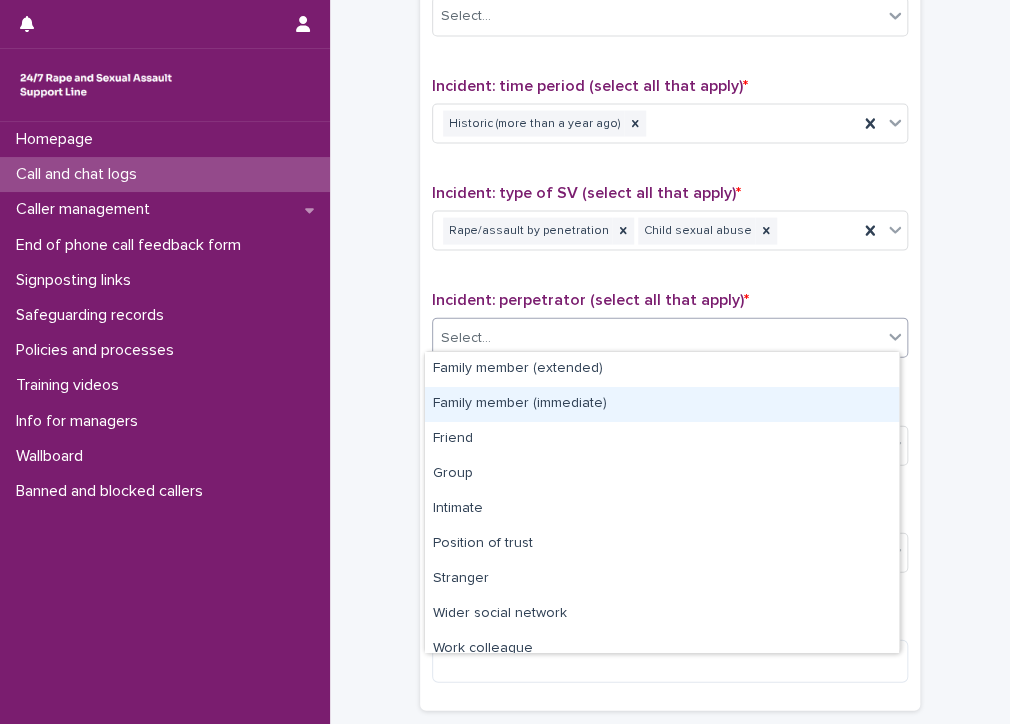 click on "Family member (immediate)" at bounding box center (662, 404) 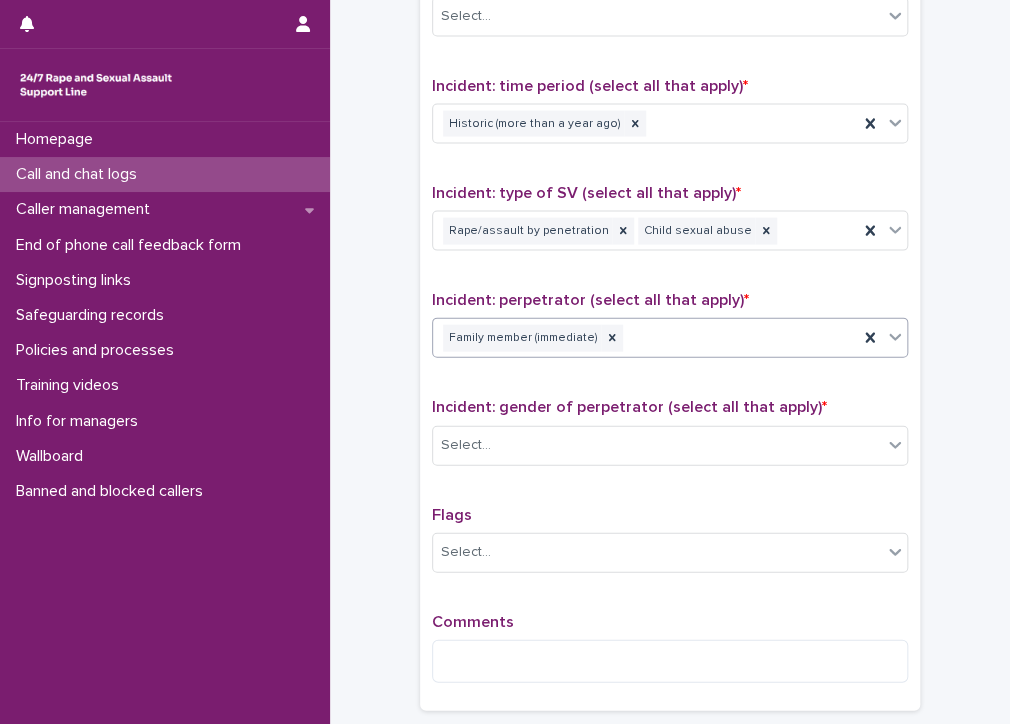 click on "Family member (immediate)" at bounding box center [645, 338] 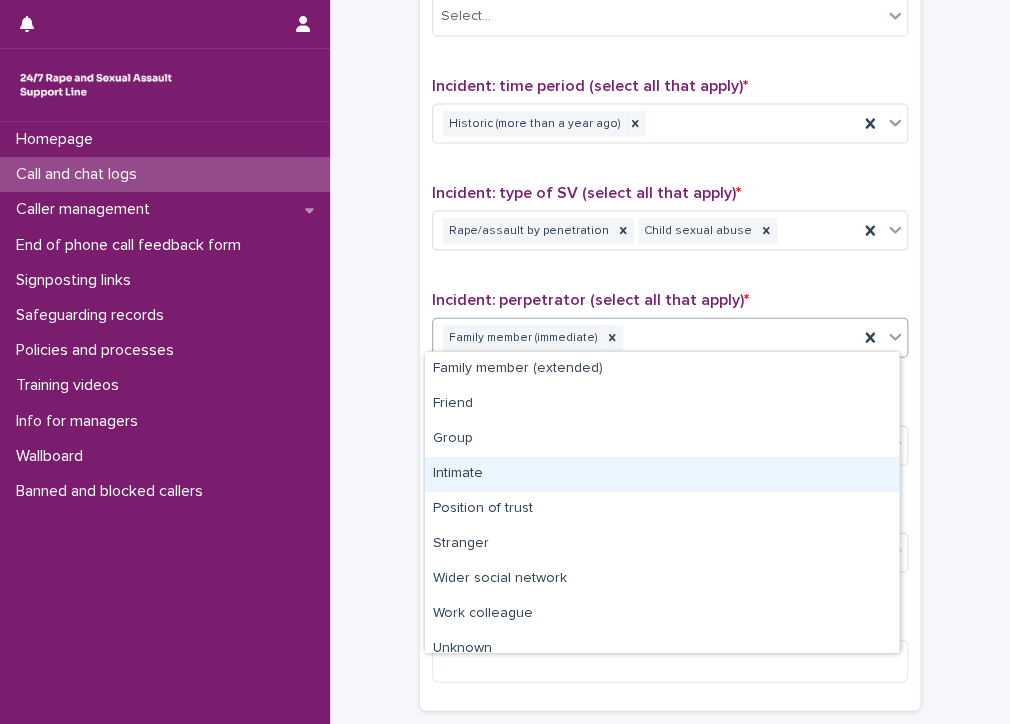 click on "Intimate" at bounding box center (662, 474) 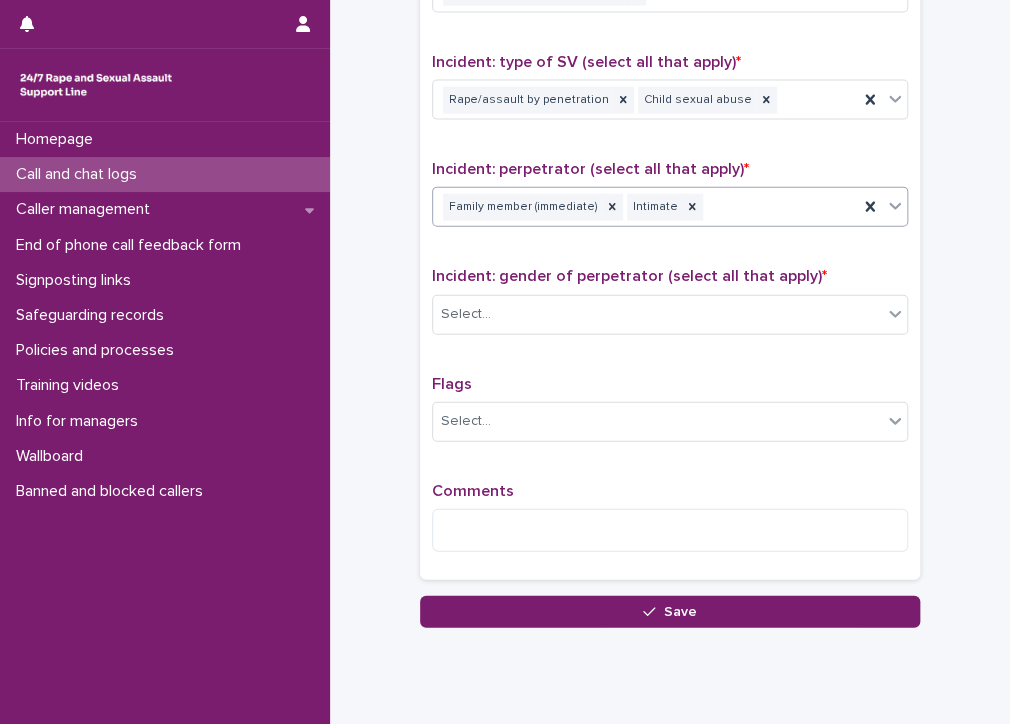 scroll, scrollTop: 1483, scrollLeft: 0, axis: vertical 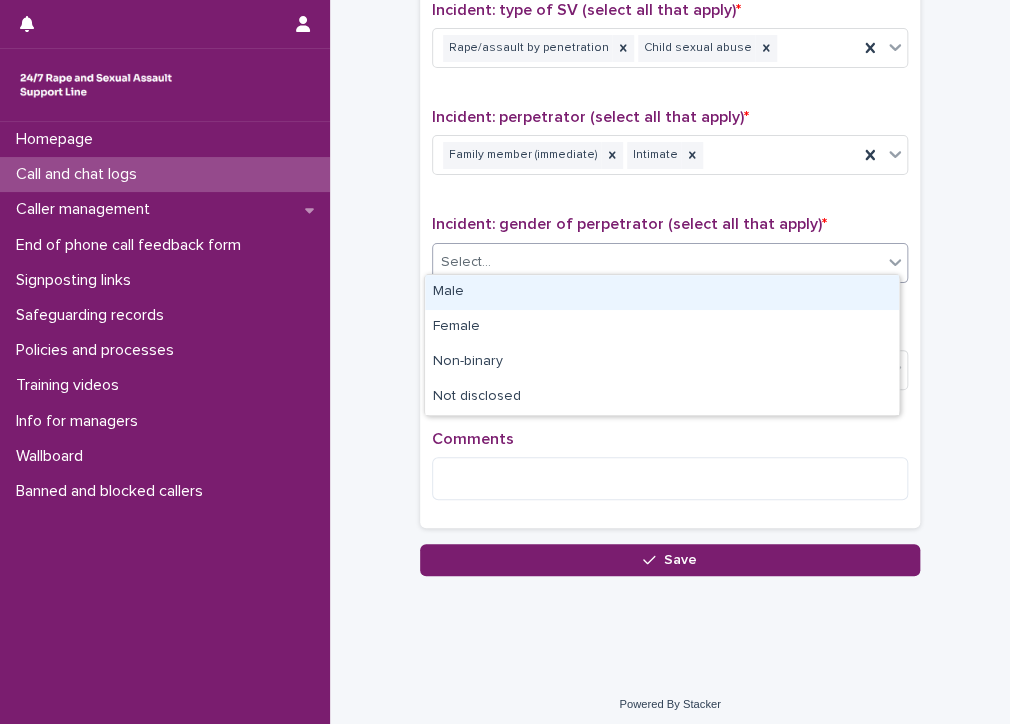 click on "Select..." at bounding box center (657, 262) 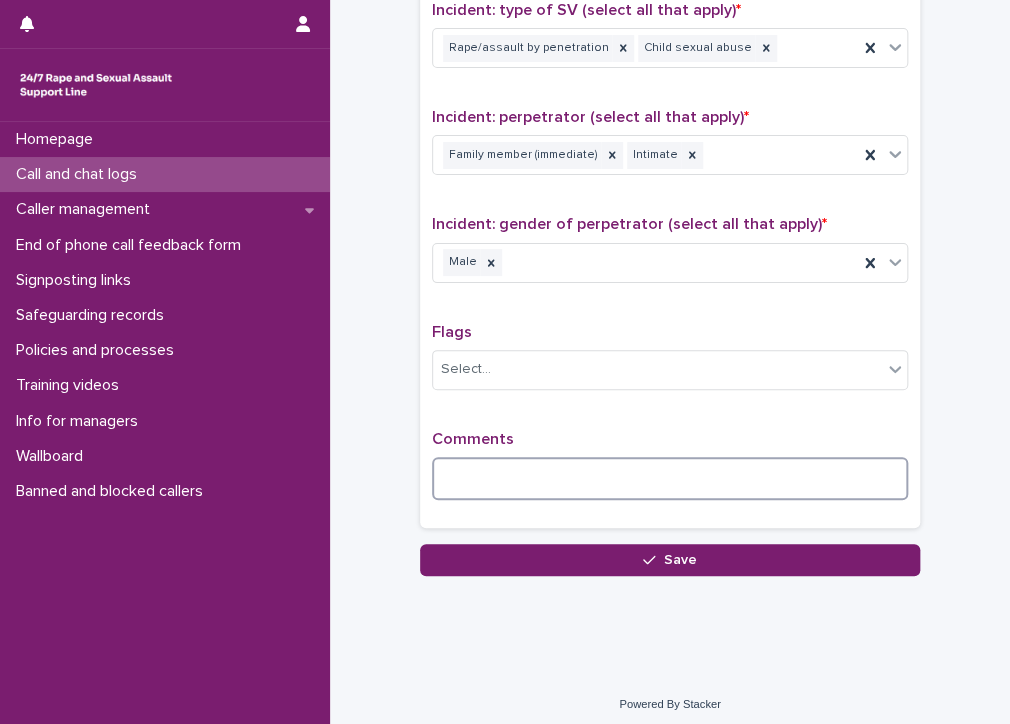 click at bounding box center (670, 478) 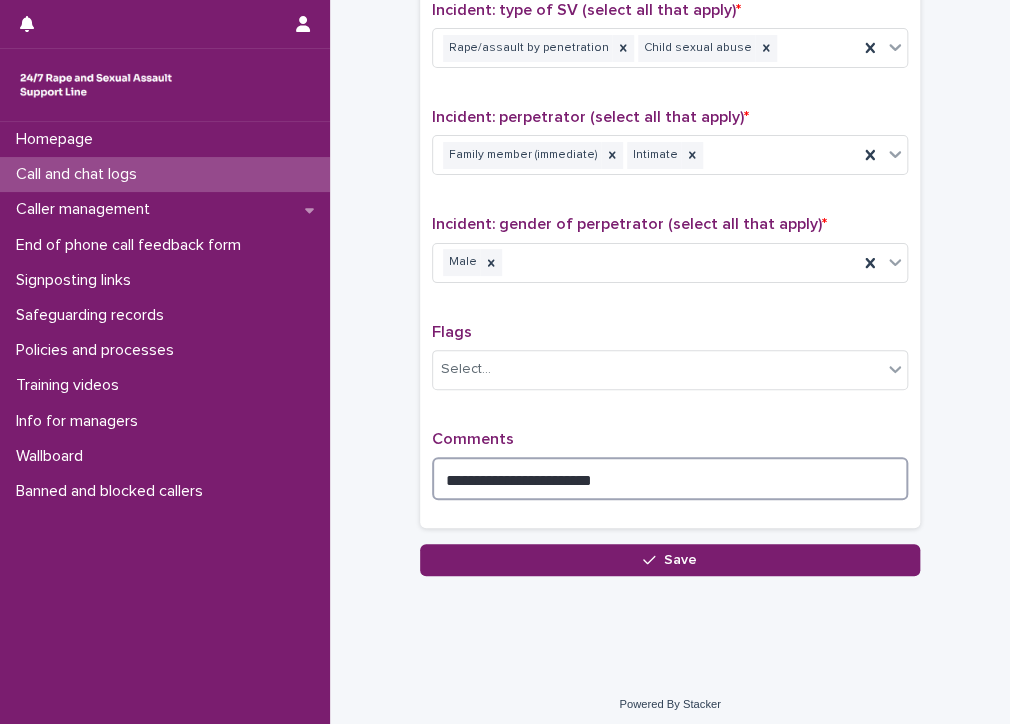 click on "**********" at bounding box center [670, 478] 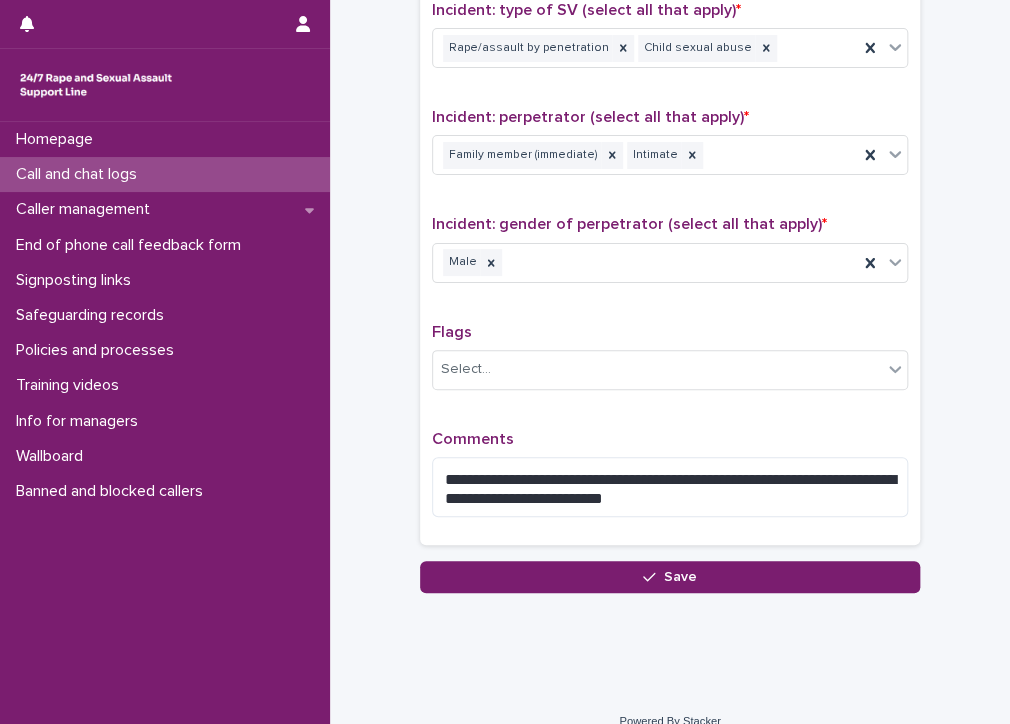 click on "**********" at bounding box center [670, 481] 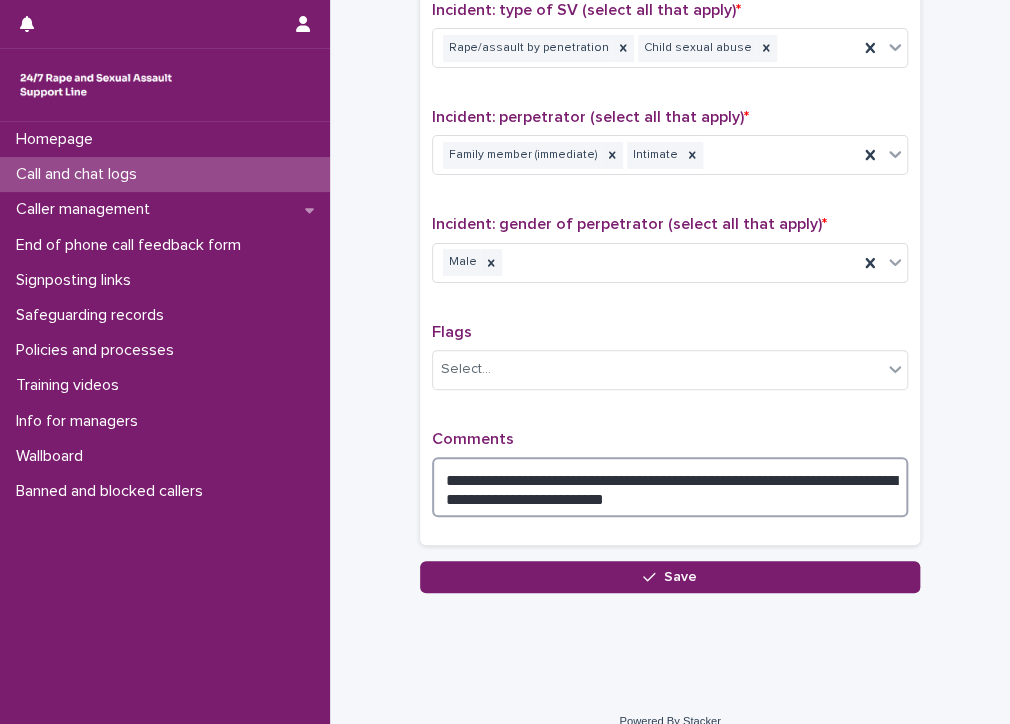 click on "**********" at bounding box center [670, 487] 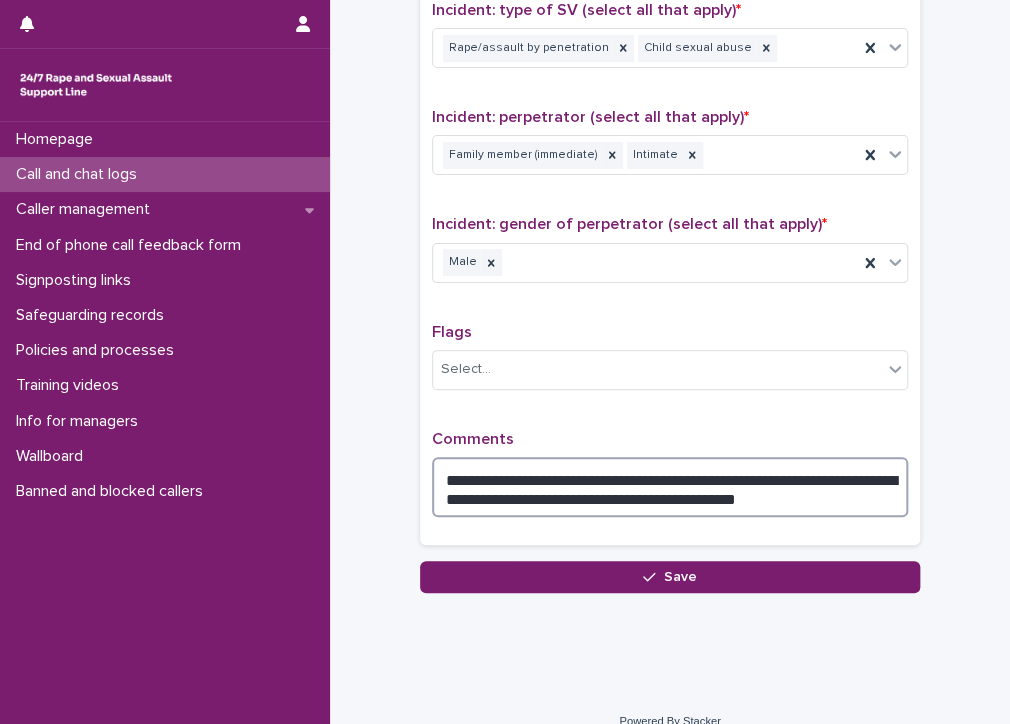 click on "**********" at bounding box center [670, 487] 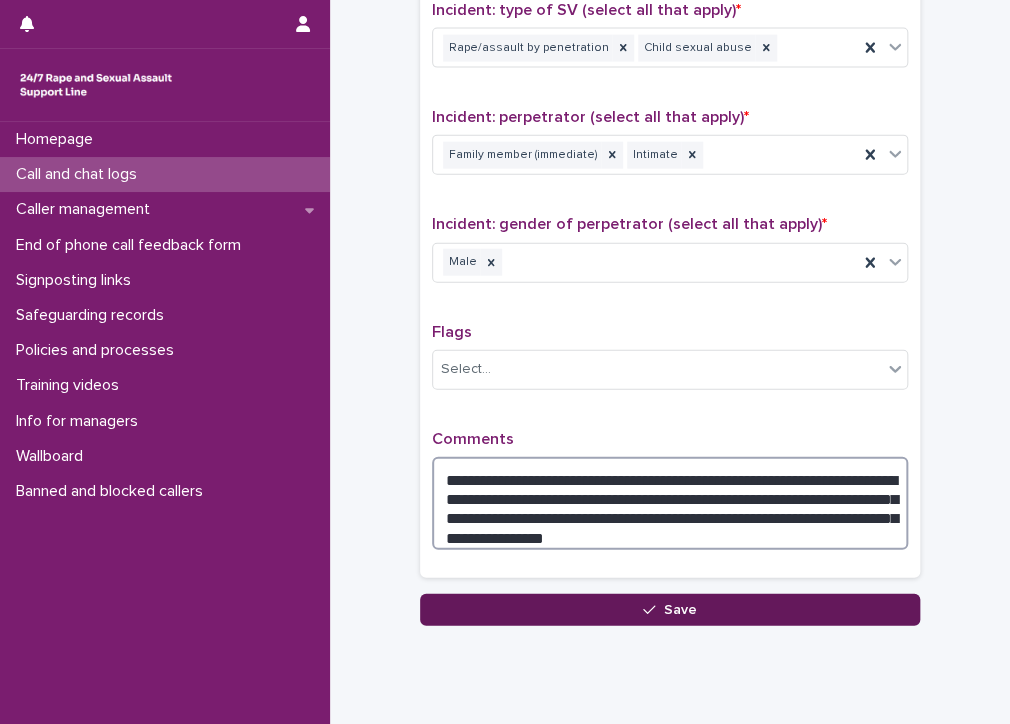 type on "**********" 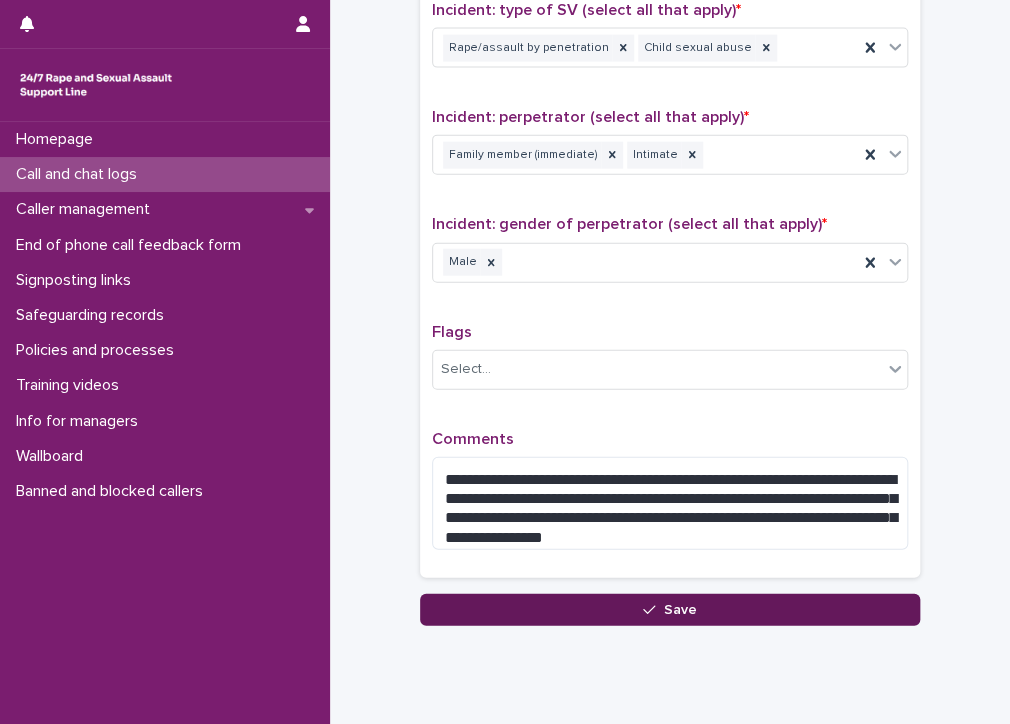 click on "Save" at bounding box center (670, 610) 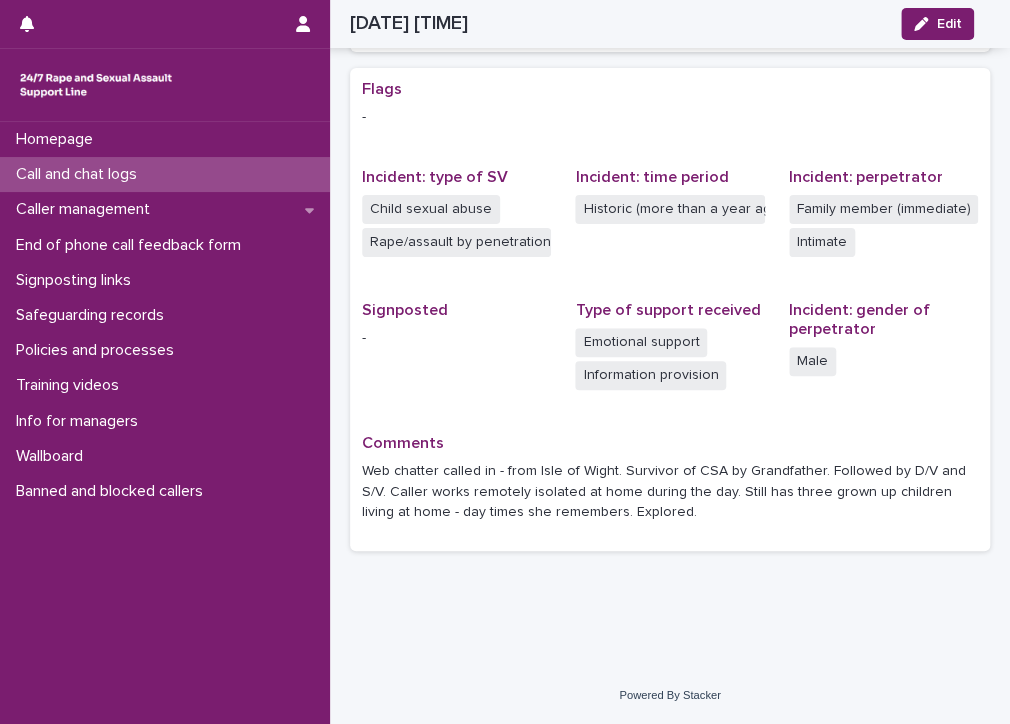 scroll, scrollTop: 386, scrollLeft: 0, axis: vertical 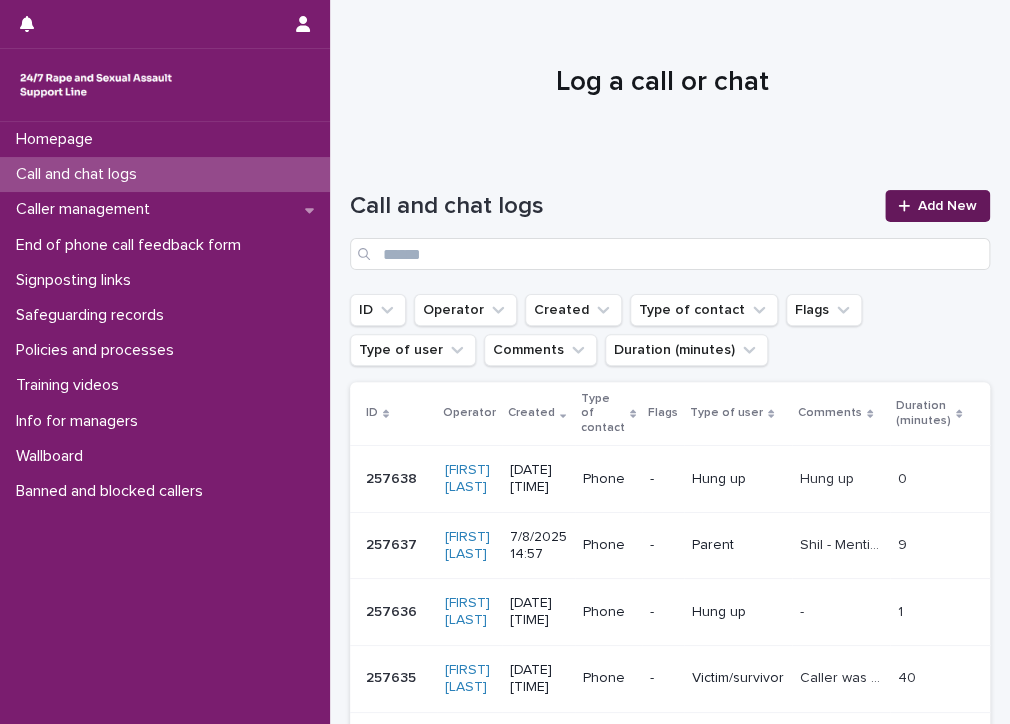 click on "Add New" at bounding box center (947, 206) 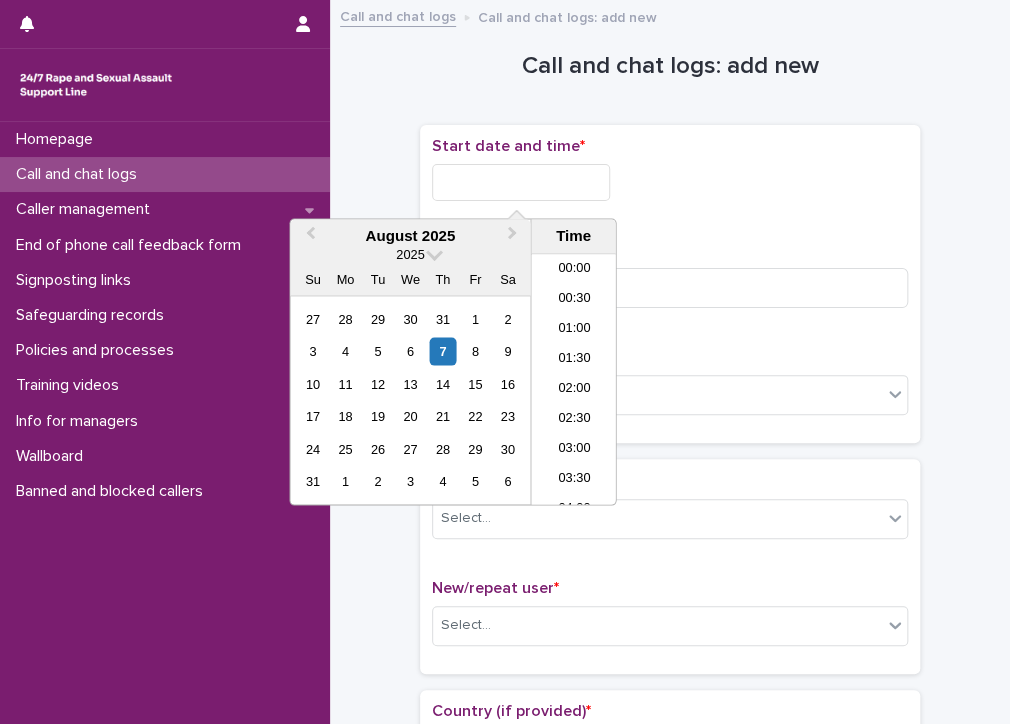 click at bounding box center (521, 182) 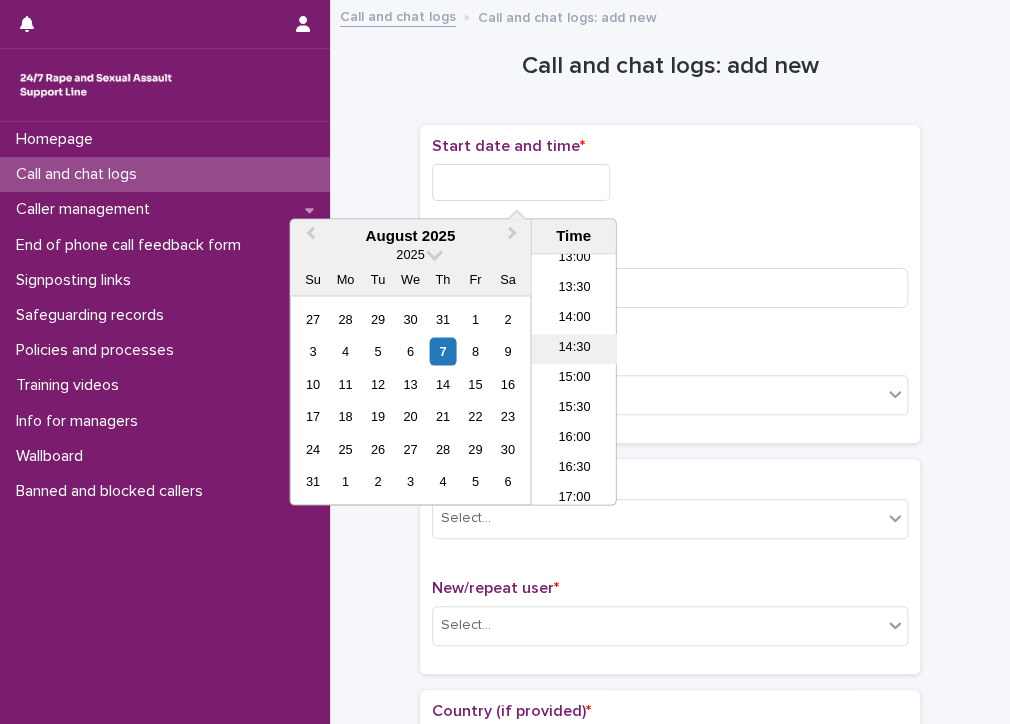 click on "14:30" at bounding box center (573, 350) 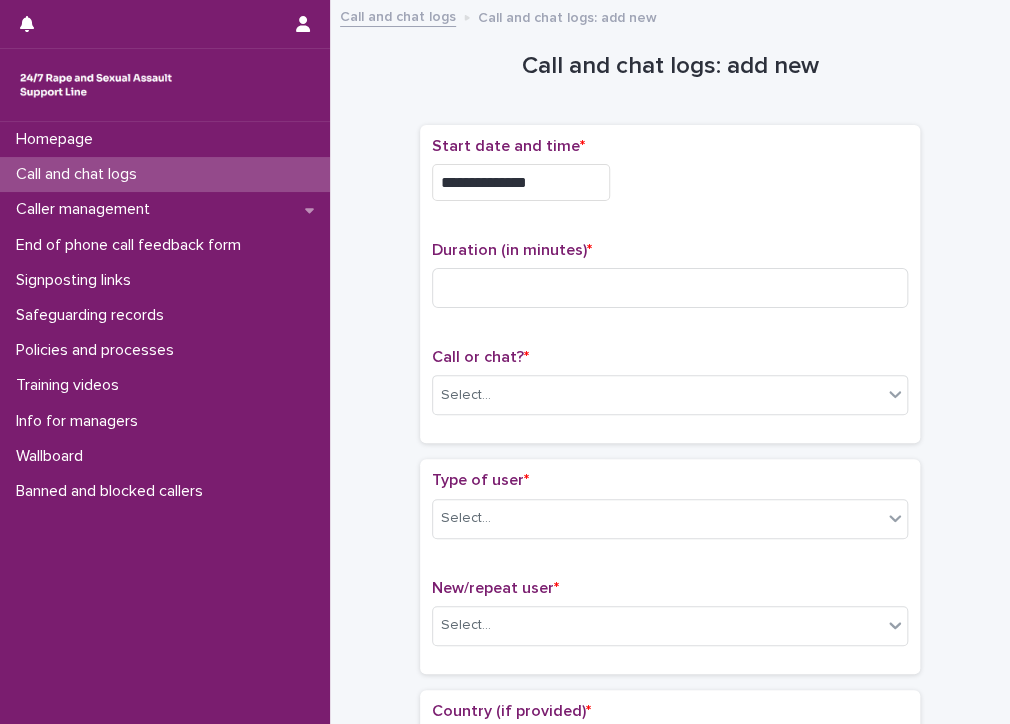 click on "**********" at bounding box center (521, 182) 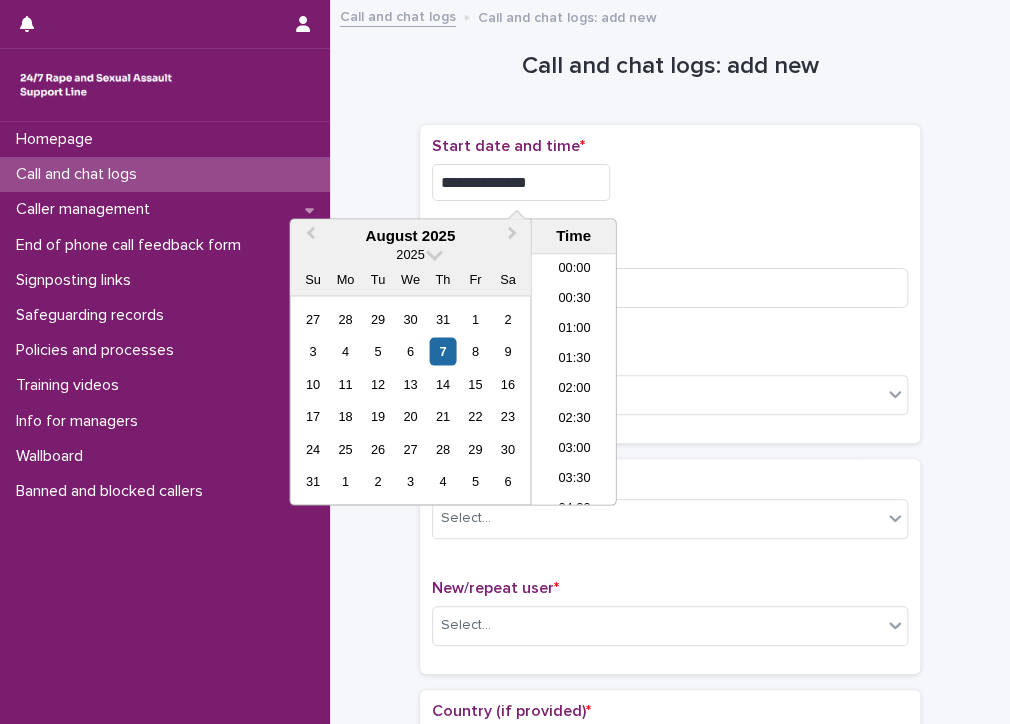 scroll, scrollTop: 760, scrollLeft: 0, axis: vertical 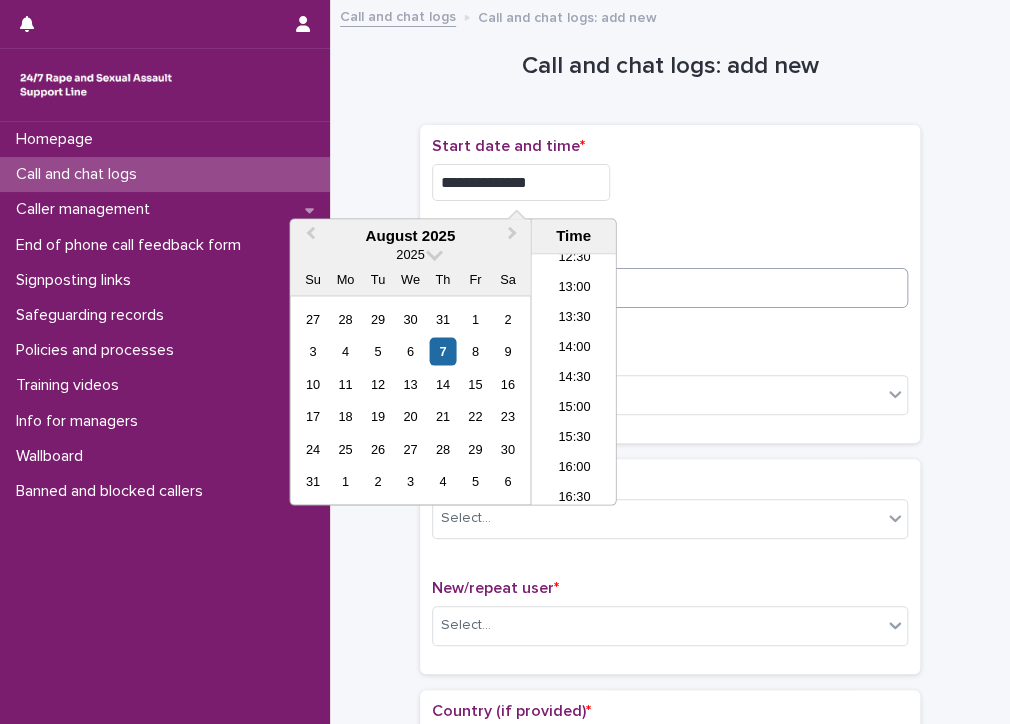 type on "**********" 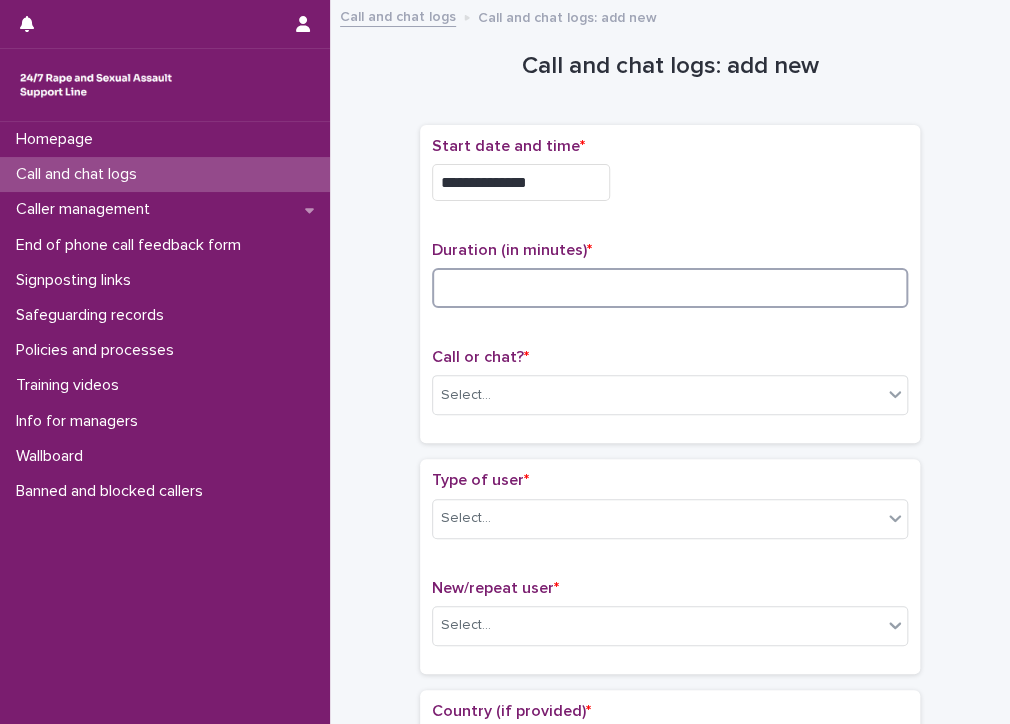 click at bounding box center [670, 288] 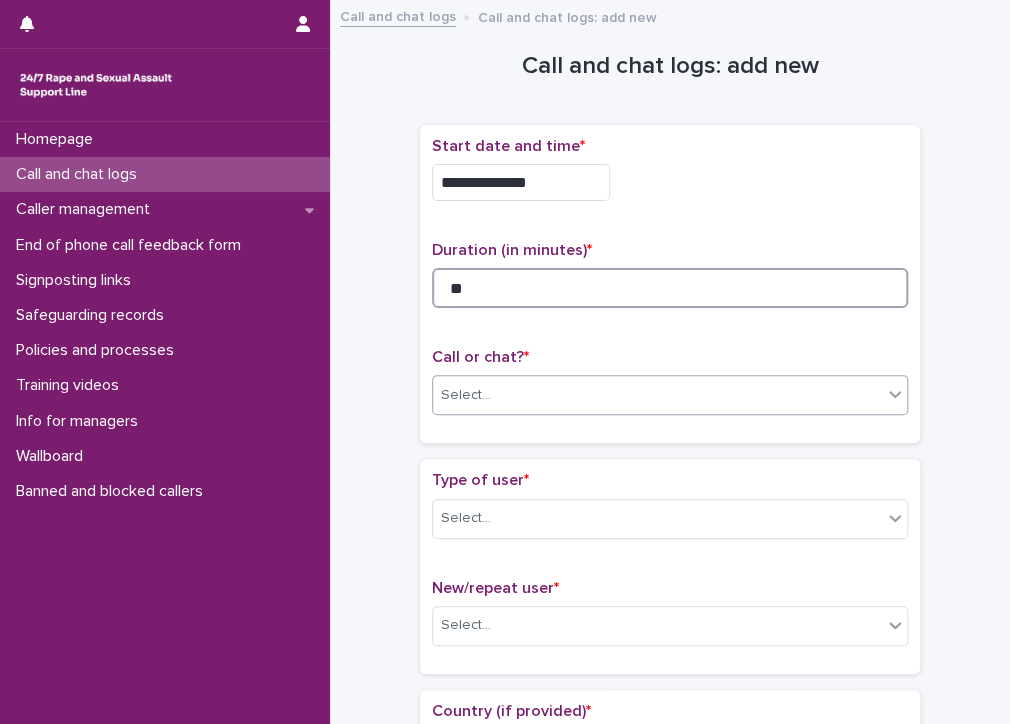 type on "**" 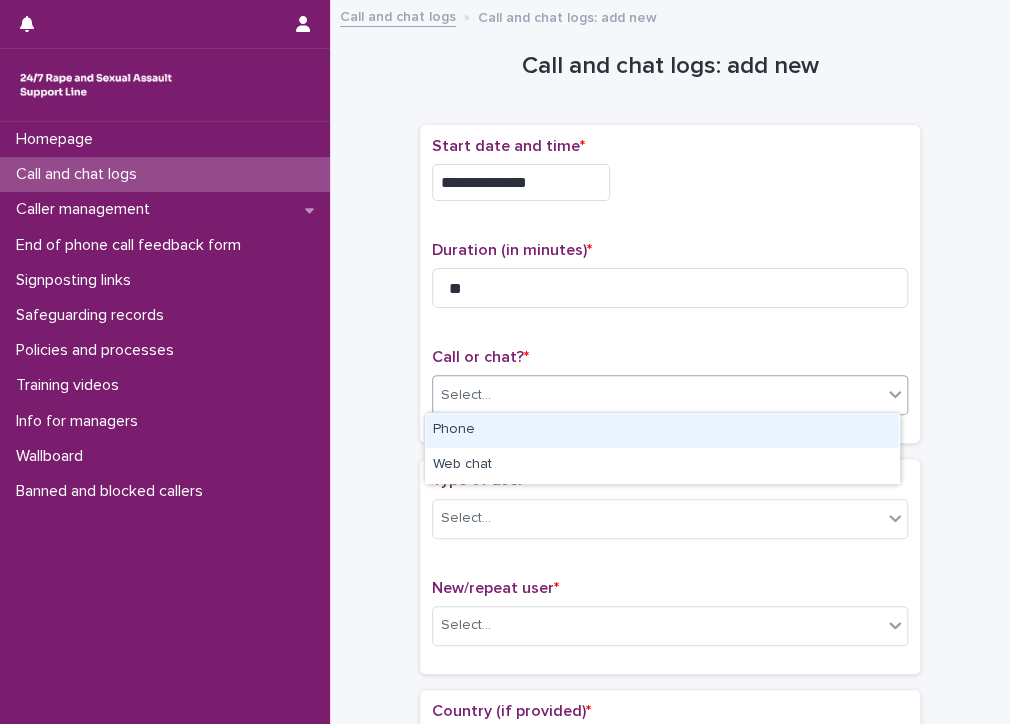 click on "Select..." at bounding box center [466, 395] 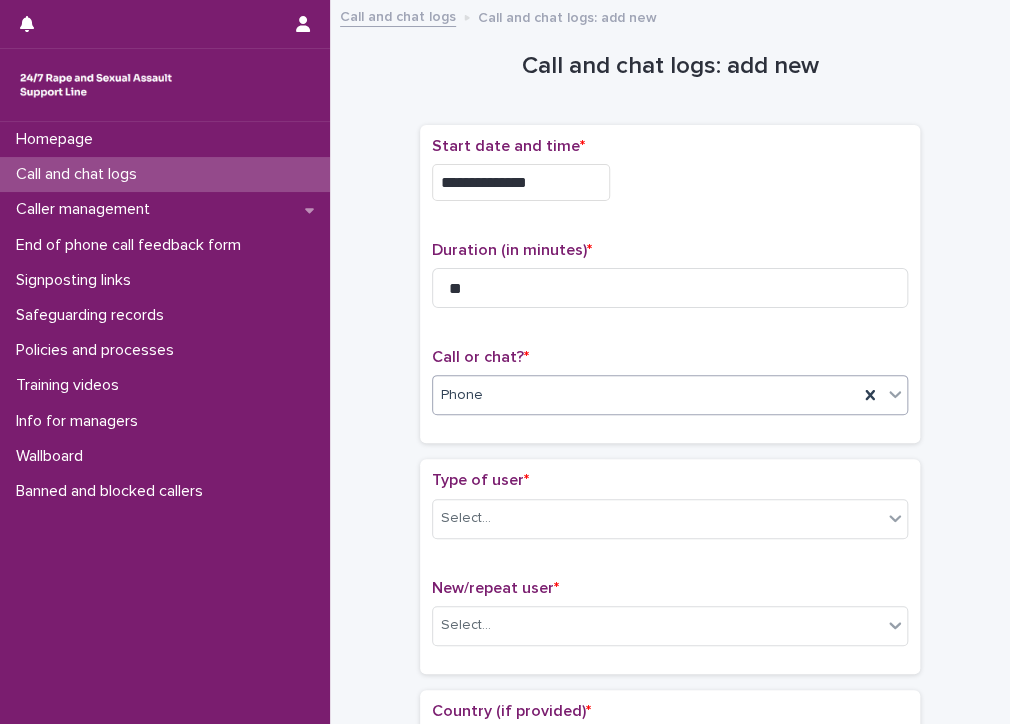 click on "Phone" at bounding box center [645, 395] 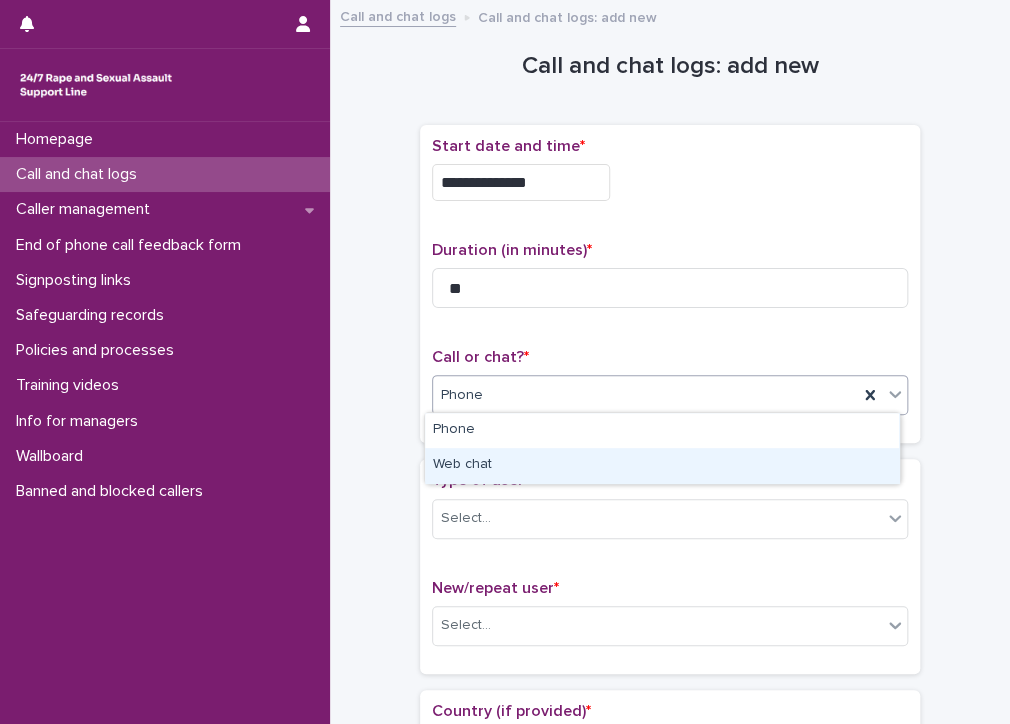 click on "Web chat" at bounding box center [662, 465] 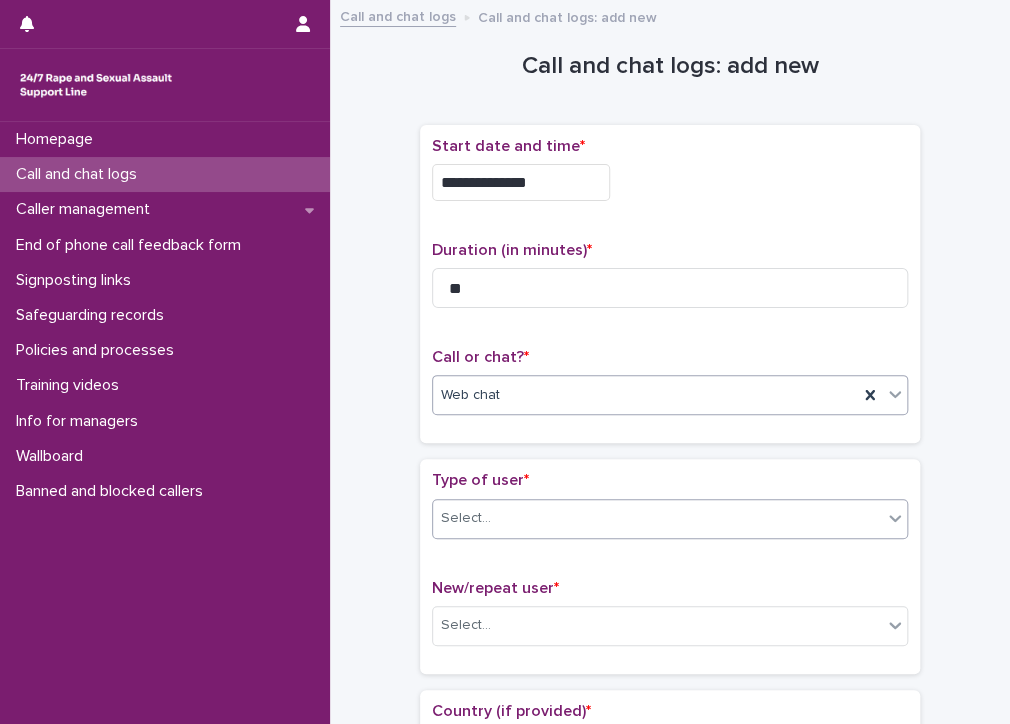 click on "Select..." at bounding box center [657, 518] 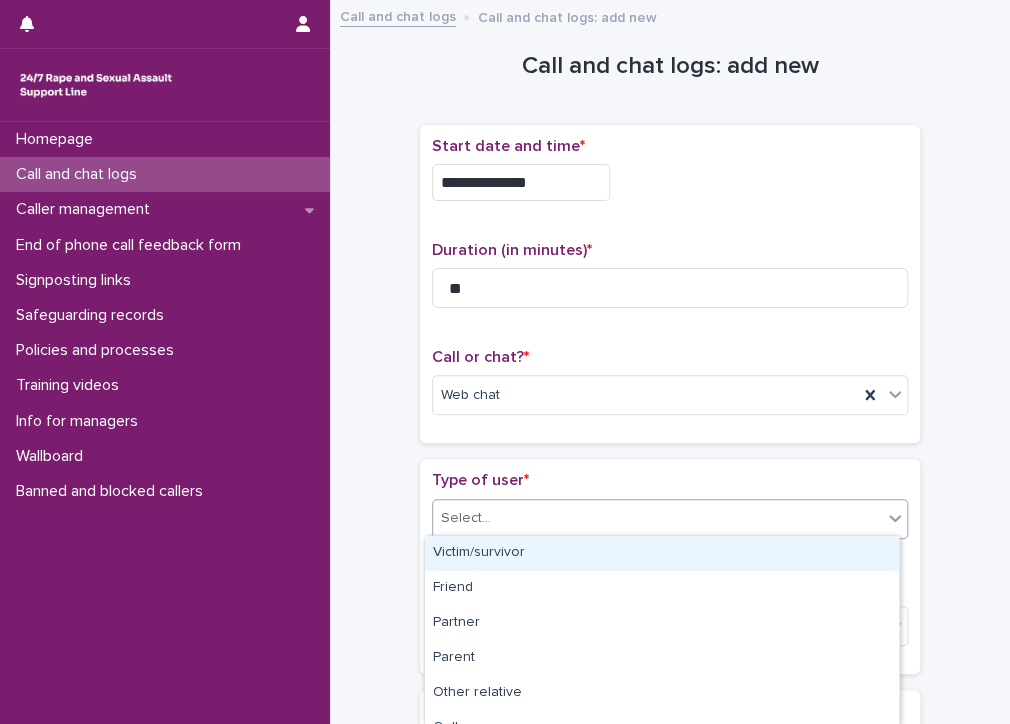 click on "Victim/survivor" at bounding box center (662, 553) 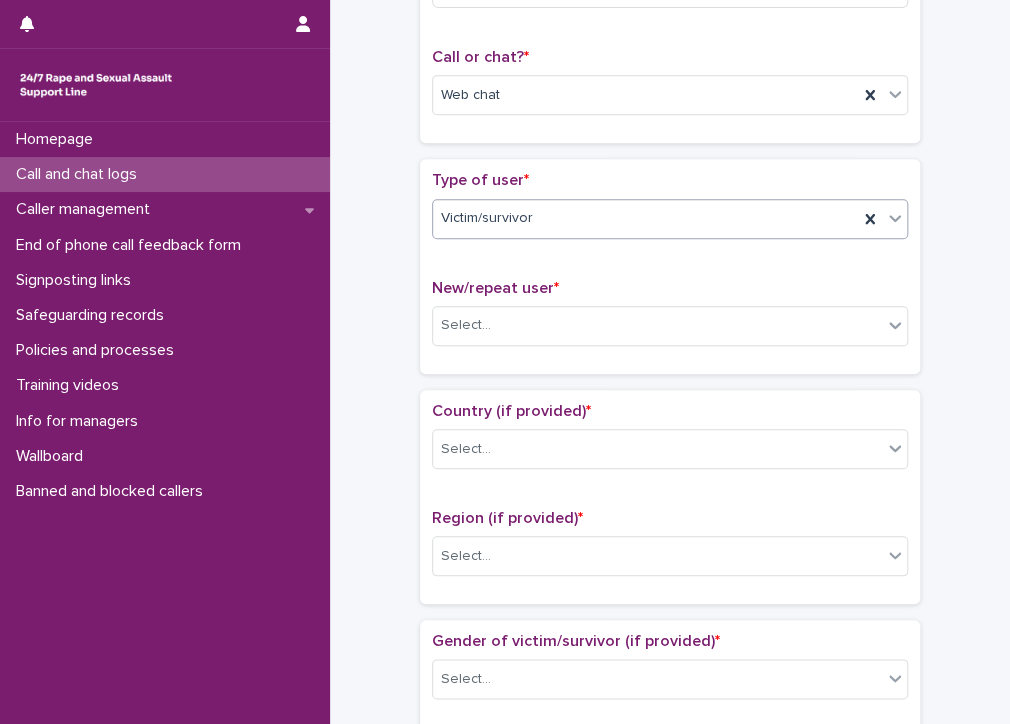 scroll, scrollTop: 300, scrollLeft: 0, axis: vertical 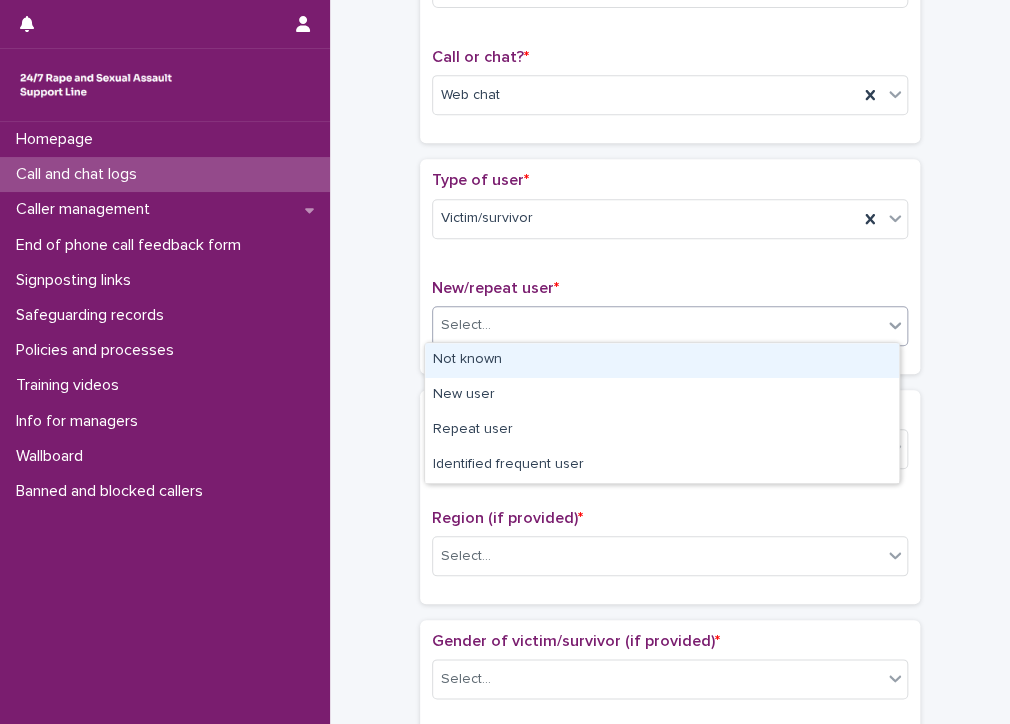 click on "Select..." at bounding box center [466, 325] 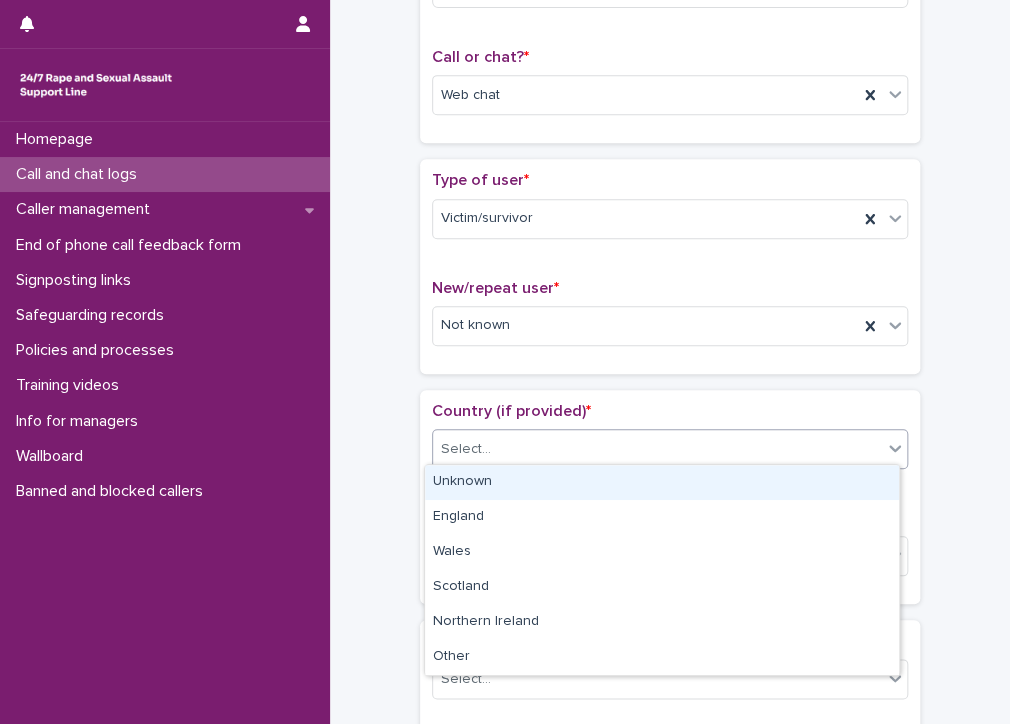 click on "Select..." at bounding box center (657, 449) 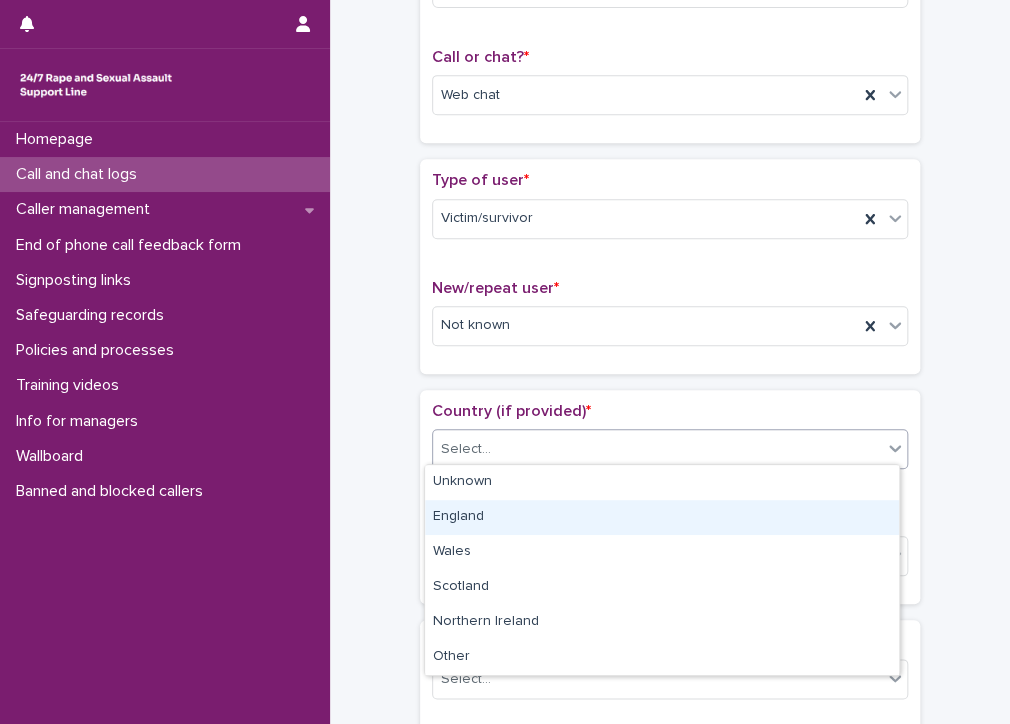 click on "England" at bounding box center [662, 517] 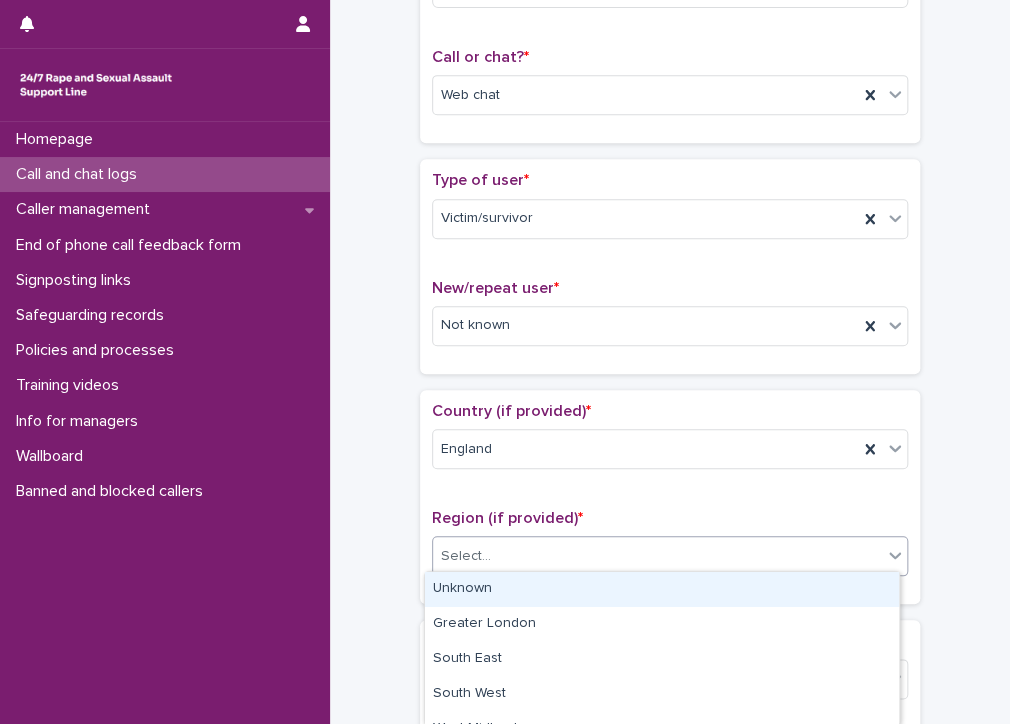 click on "Select..." at bounding box center [657, 556] 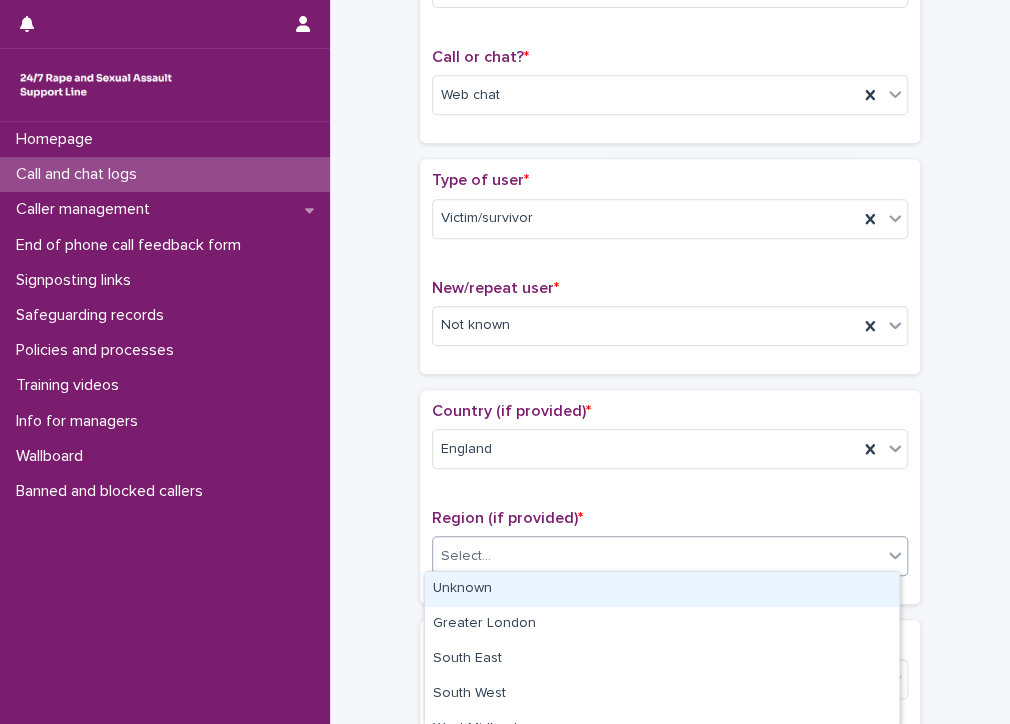 click on "Unknown" at bounding box center (662, 589) 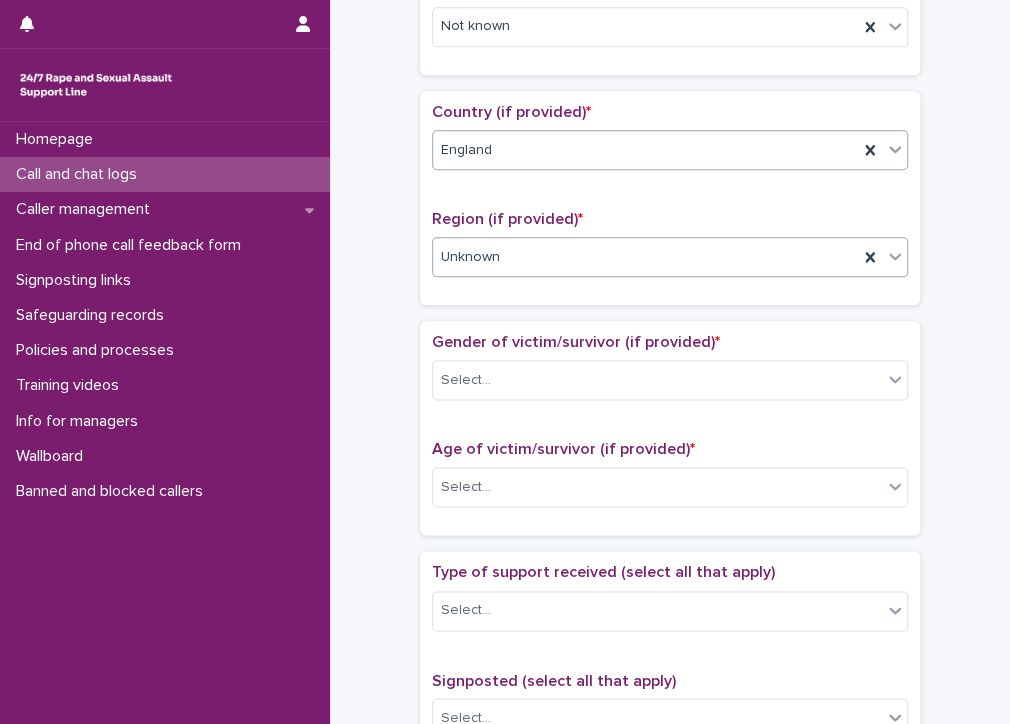 scroll, scrollTop: 600, scrollLeft: 0, axis: vertical 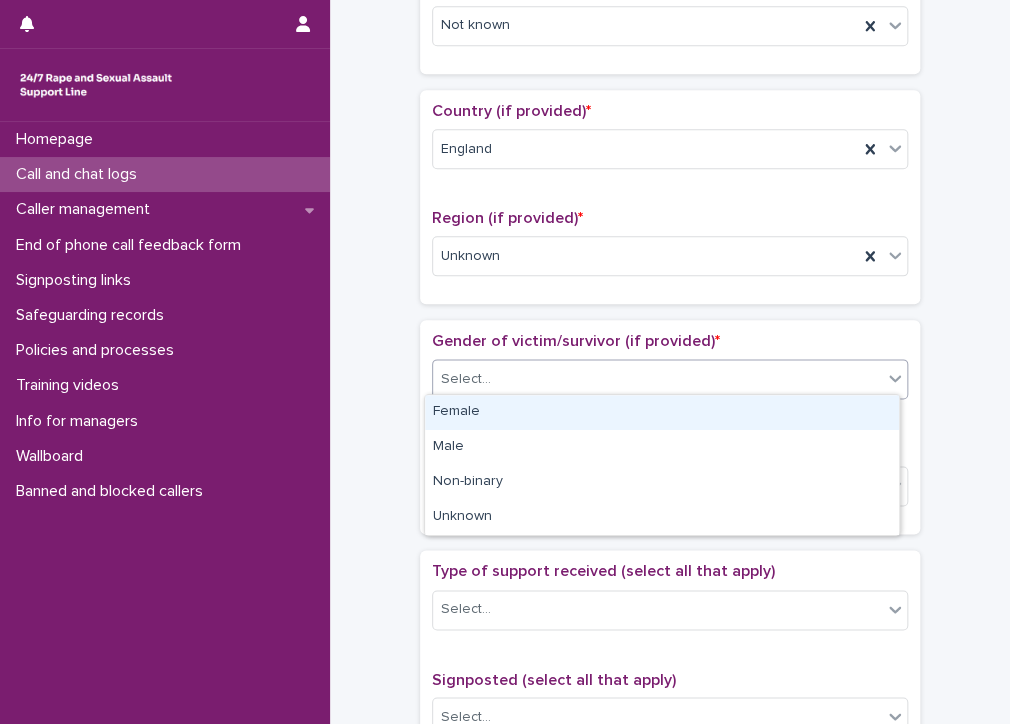 click on "Select..." at bounding box center [466, 379] 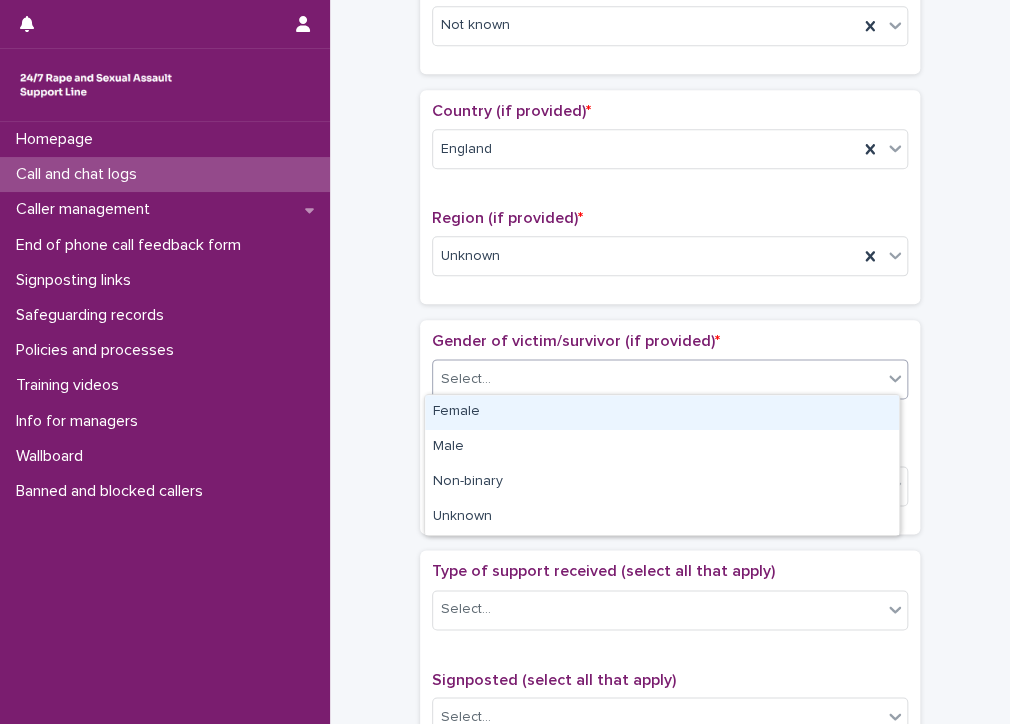 click on "Female" at bounding box center (662, 412) 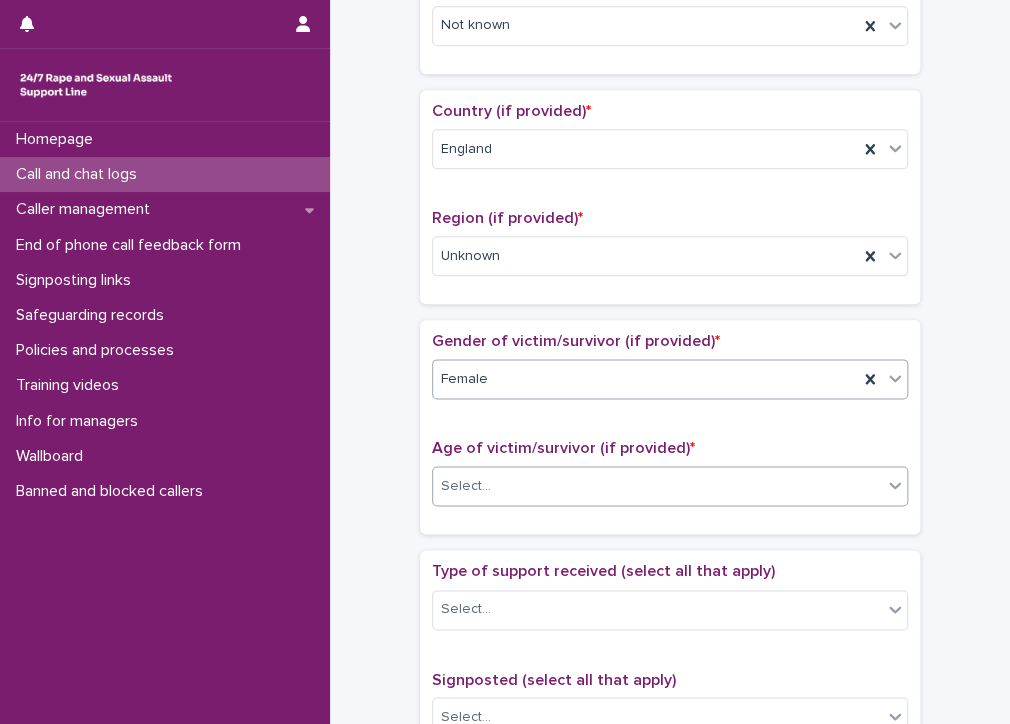 click on "Select..." at bounding box center [657, 486] 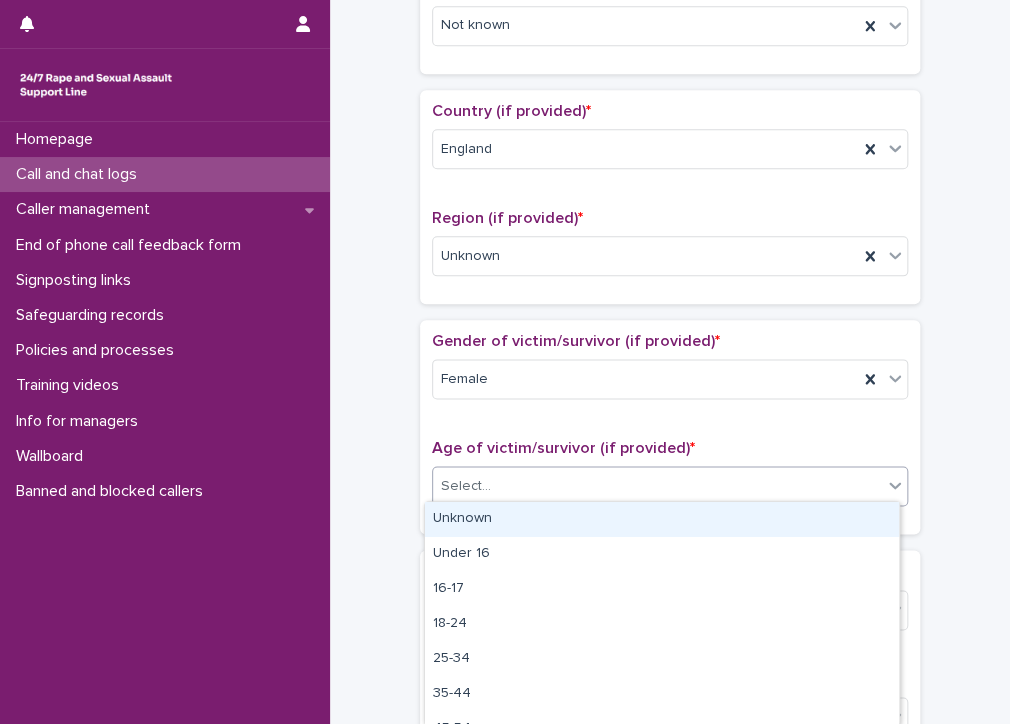 click on "Unknown" at bounding box center (662, 519) 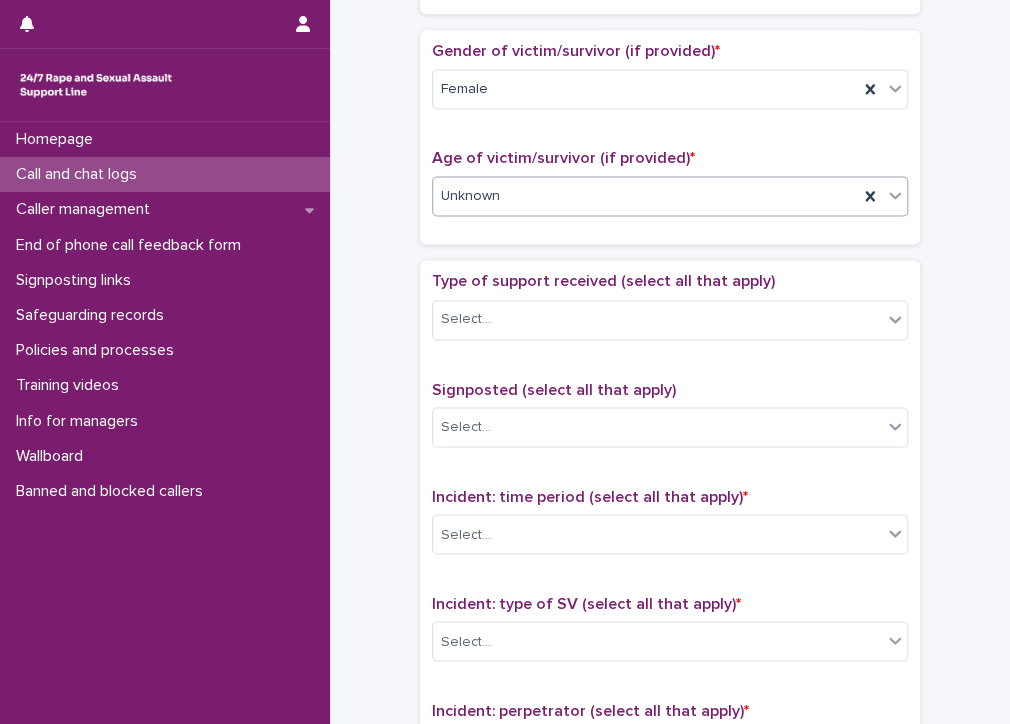 scroll, scrollTop: 900, scrollLeft: 0, axis: vertical 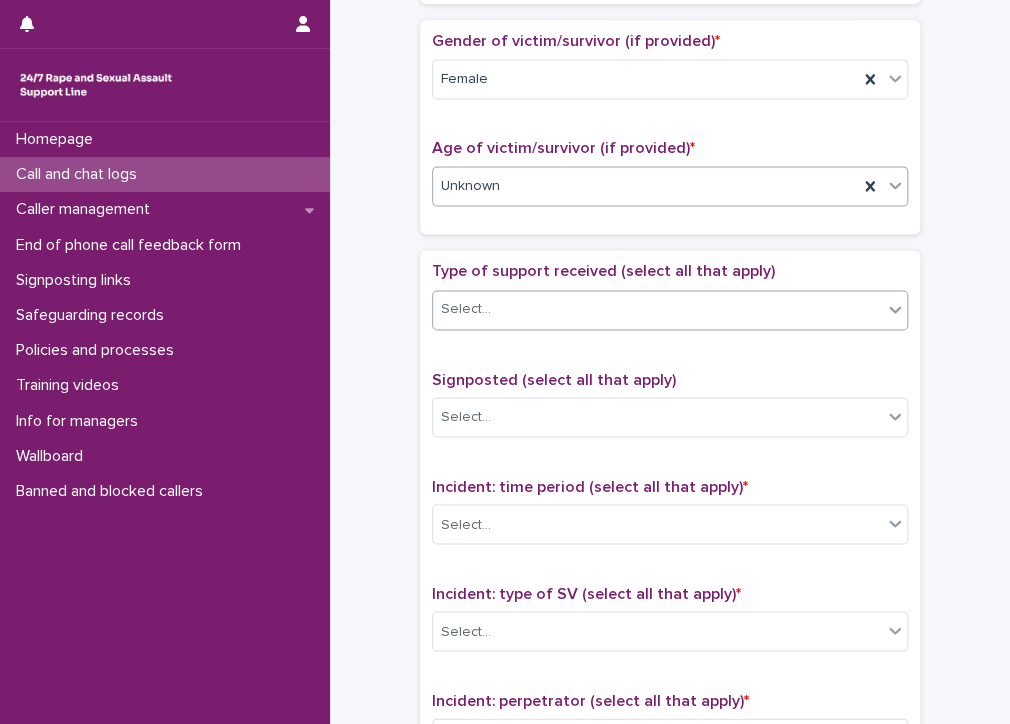 click on "Select..." at bounding box center [657, 309] 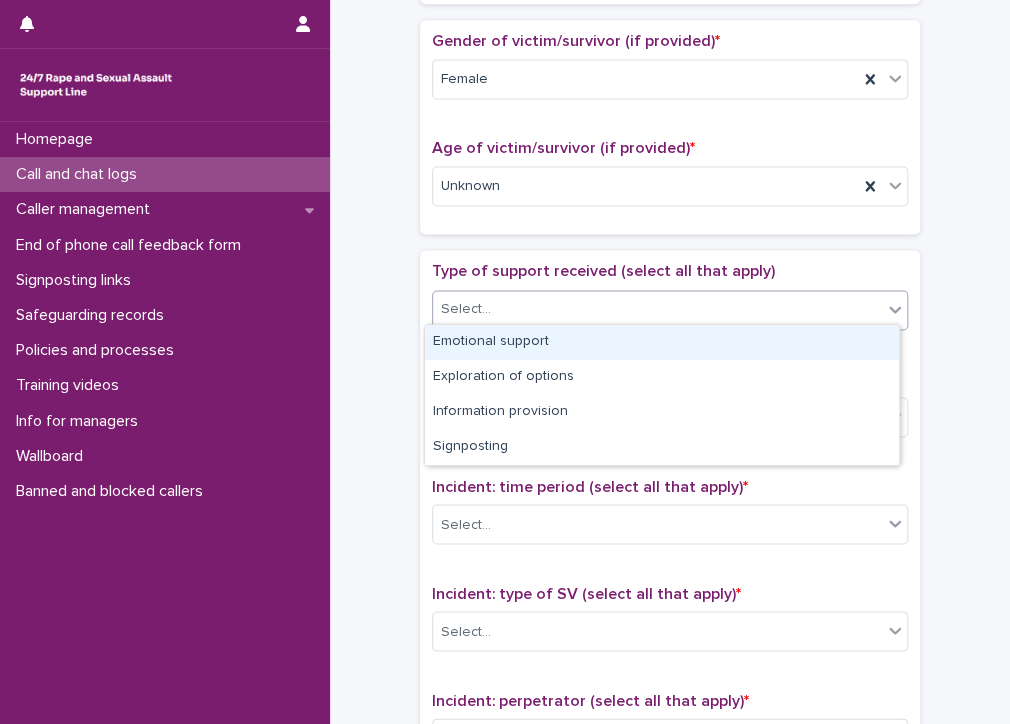 click on "Emotional support" at bounding box center [662, 342] 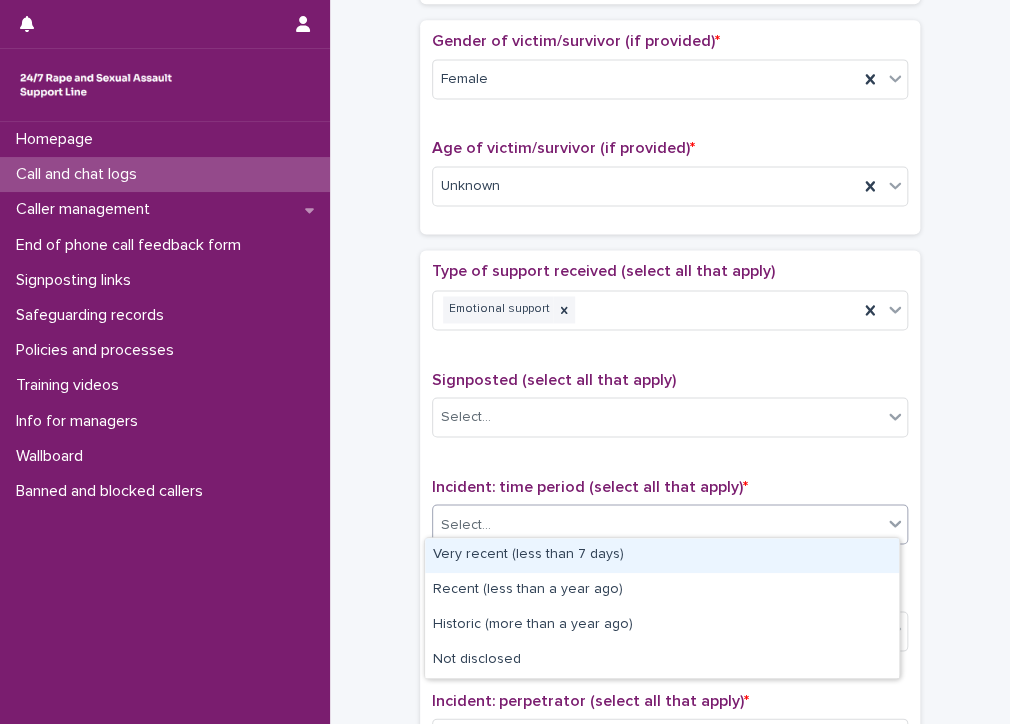 click on "Select..." at bounding box center (657, 524) 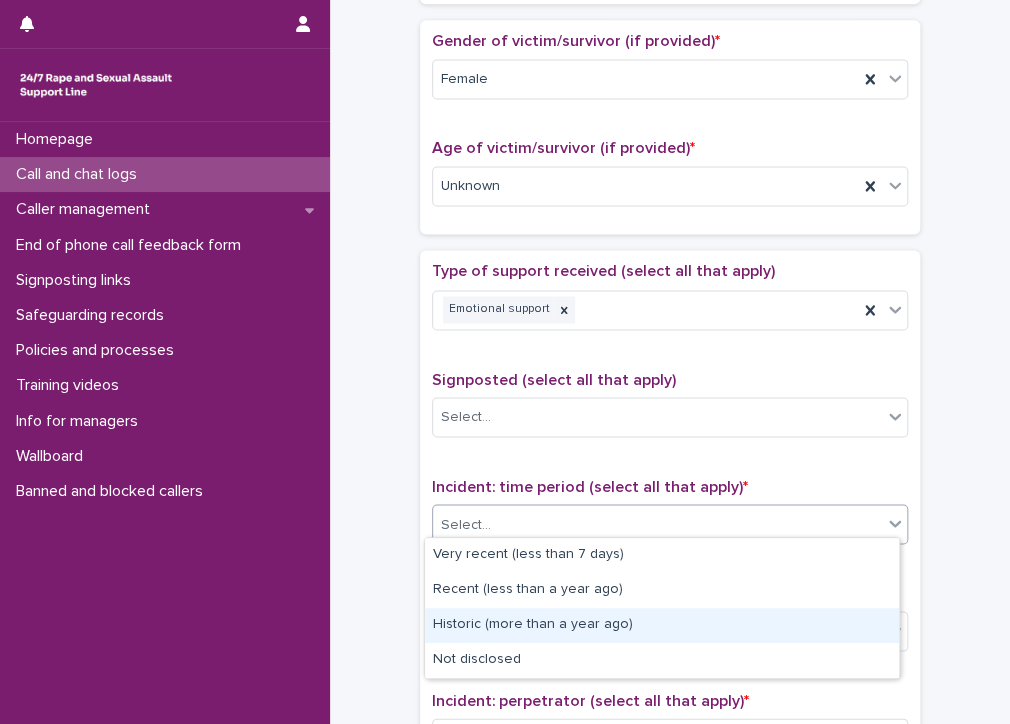 drag, startPoint x: 616, startPoint y: 603, endPoint x: 638, endPoint y: 622, distance: 29.068884 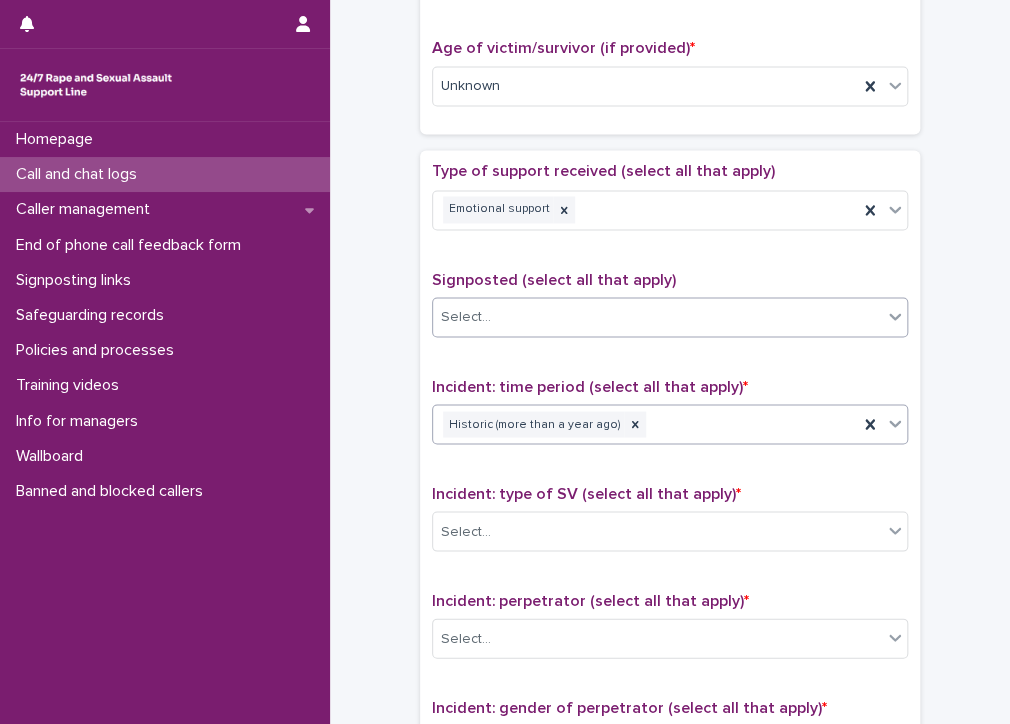 scroll, scrollTop: 1100, scrollLeft: 0, axis: vertical 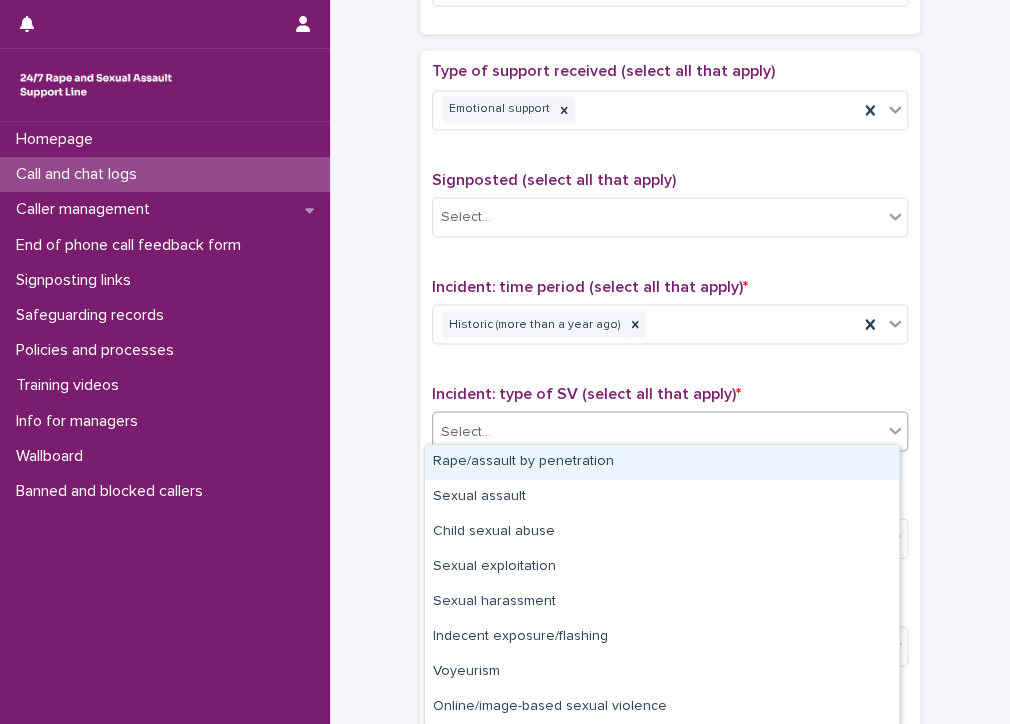 click on "Select..." at bounding box center [657, 431] 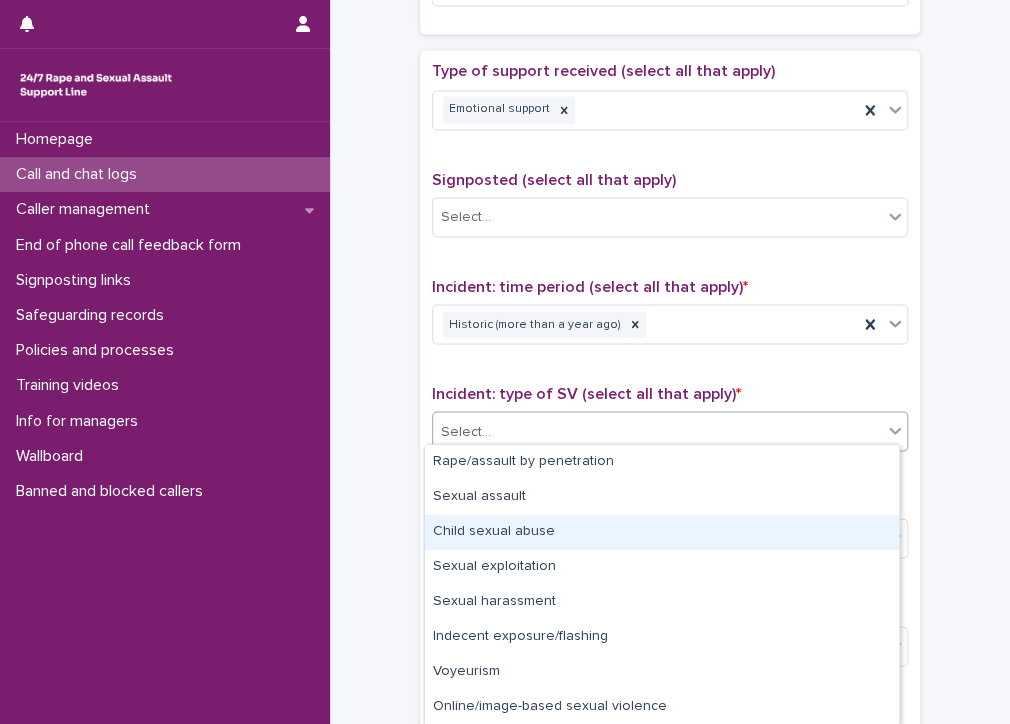 click on "Child sexual abuse" at bounding box center (662, 532) 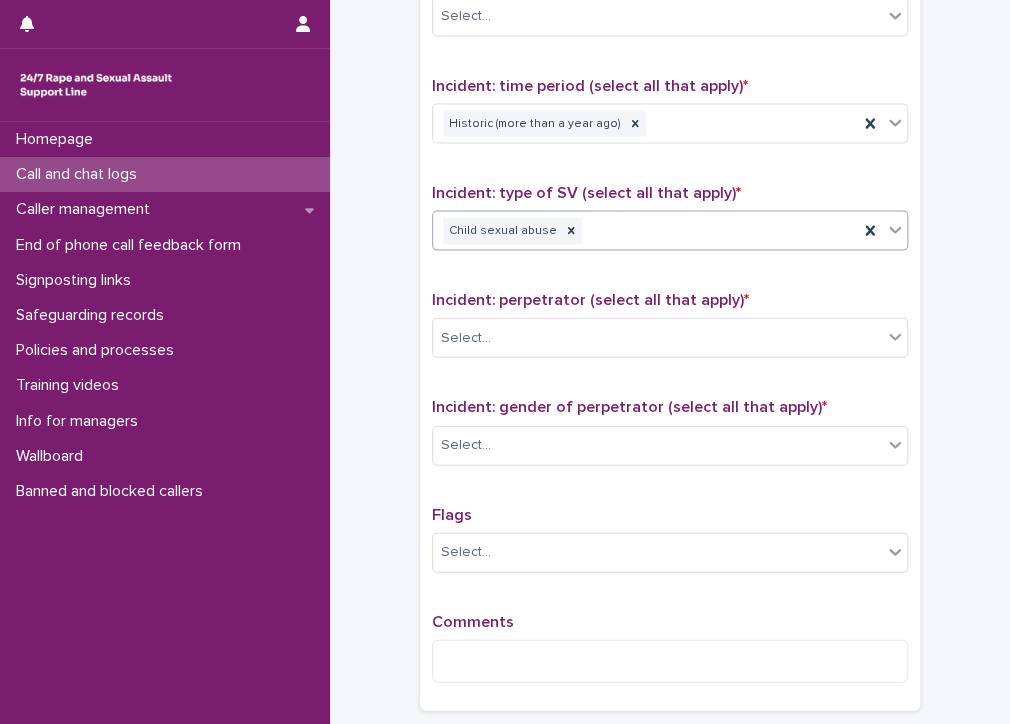 scroll, scrollTop: 1400, scrollLeft: 0, axis: vertical 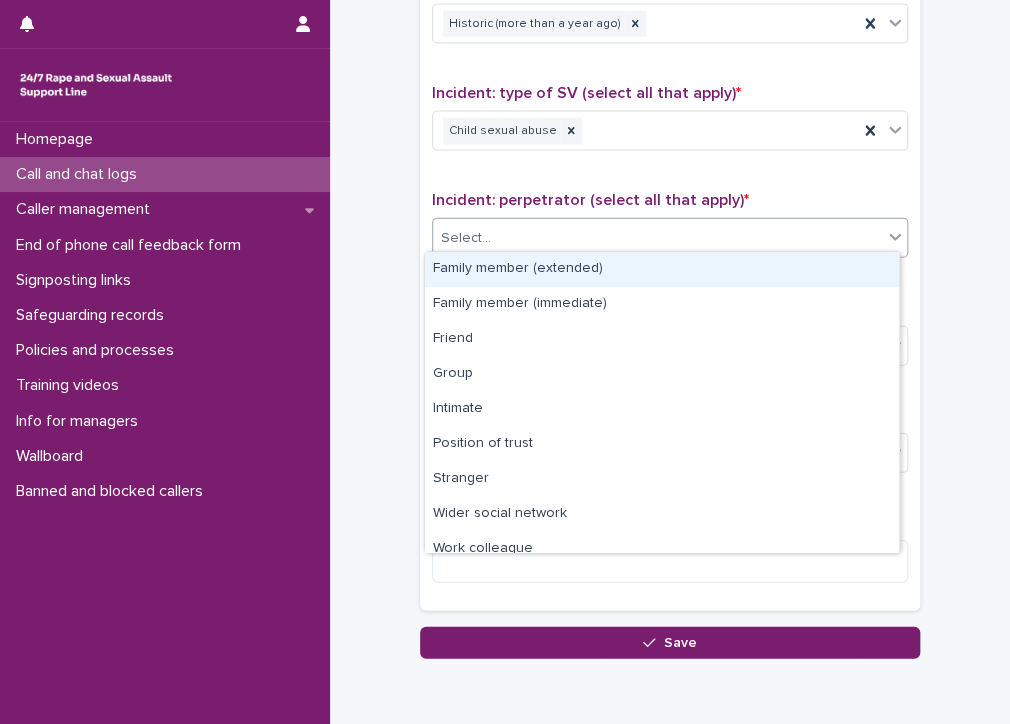 click on "Select..." at bounding box center (657, 238) 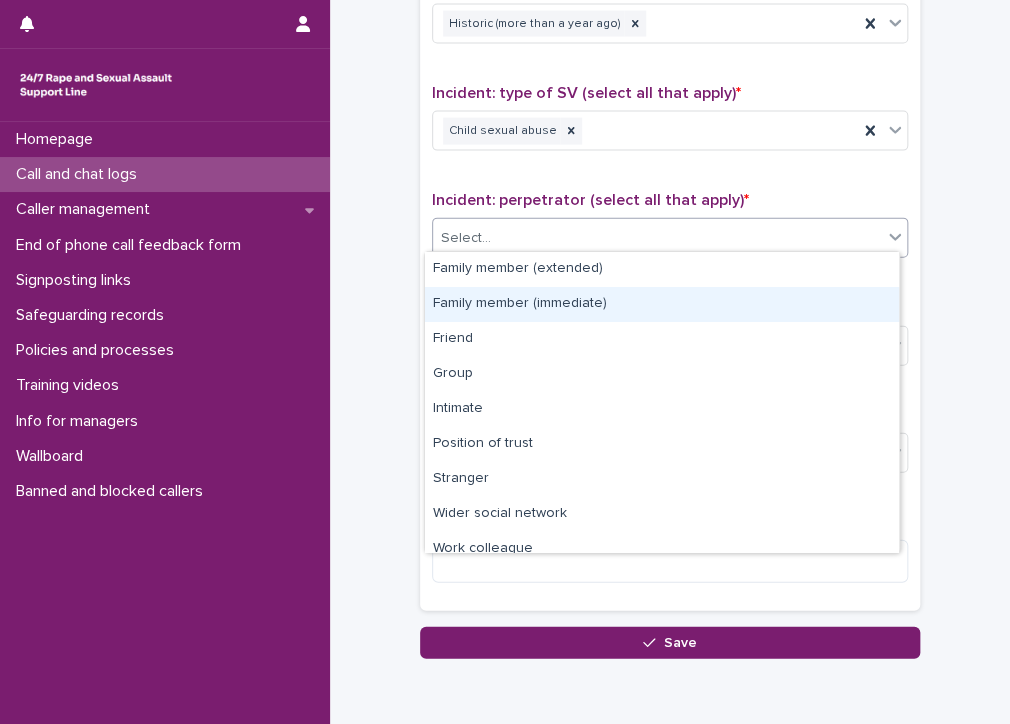 click on "Family member (immediate)" at bounding box center (662, 304) 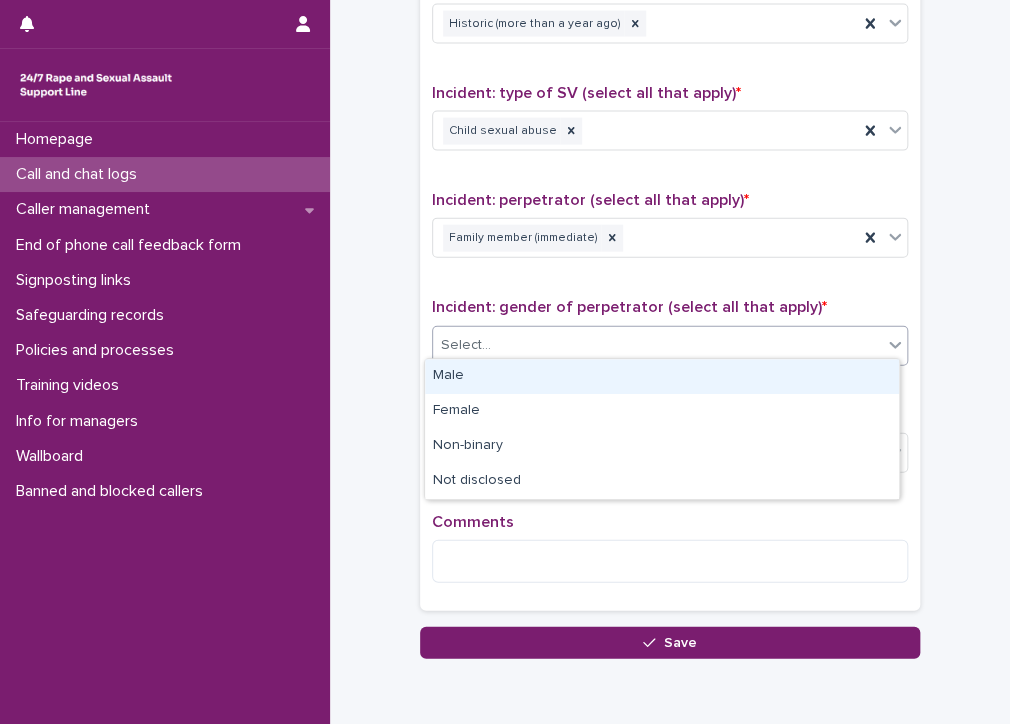 click on "Select..." at bounding box center [657, 345] 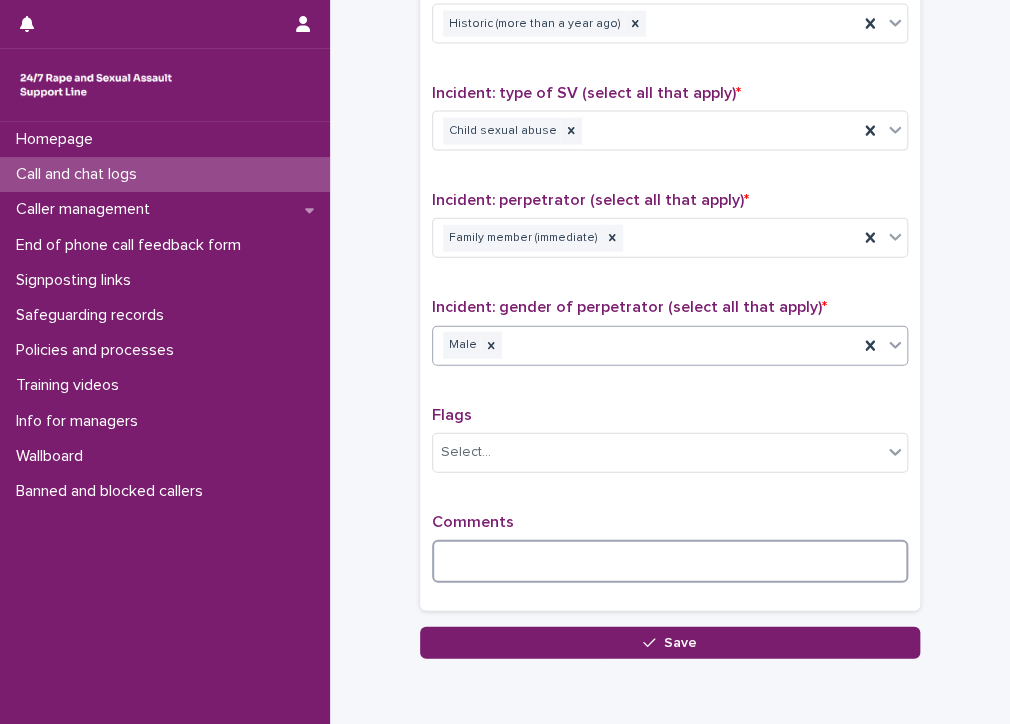 click at bounding box center (670, 561) 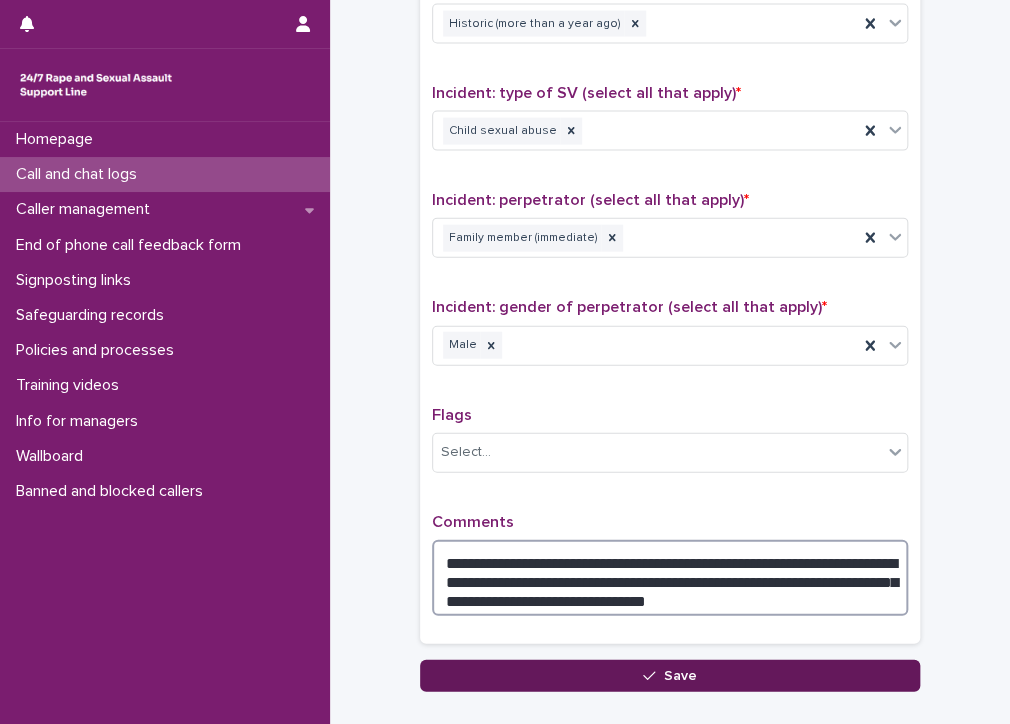 type on "**********" 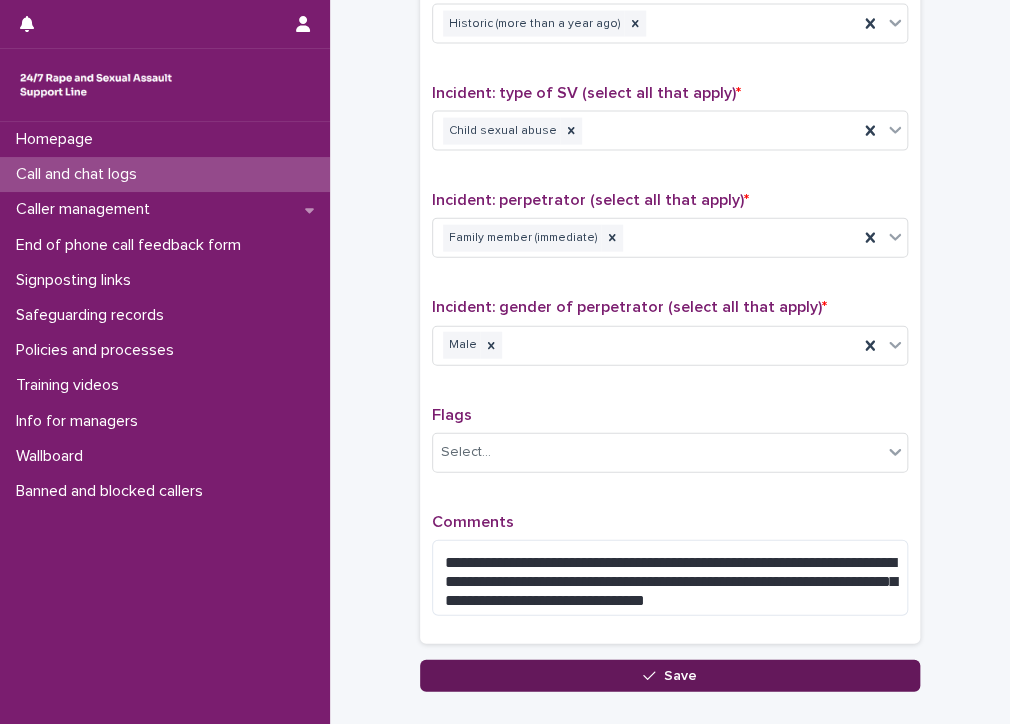 click 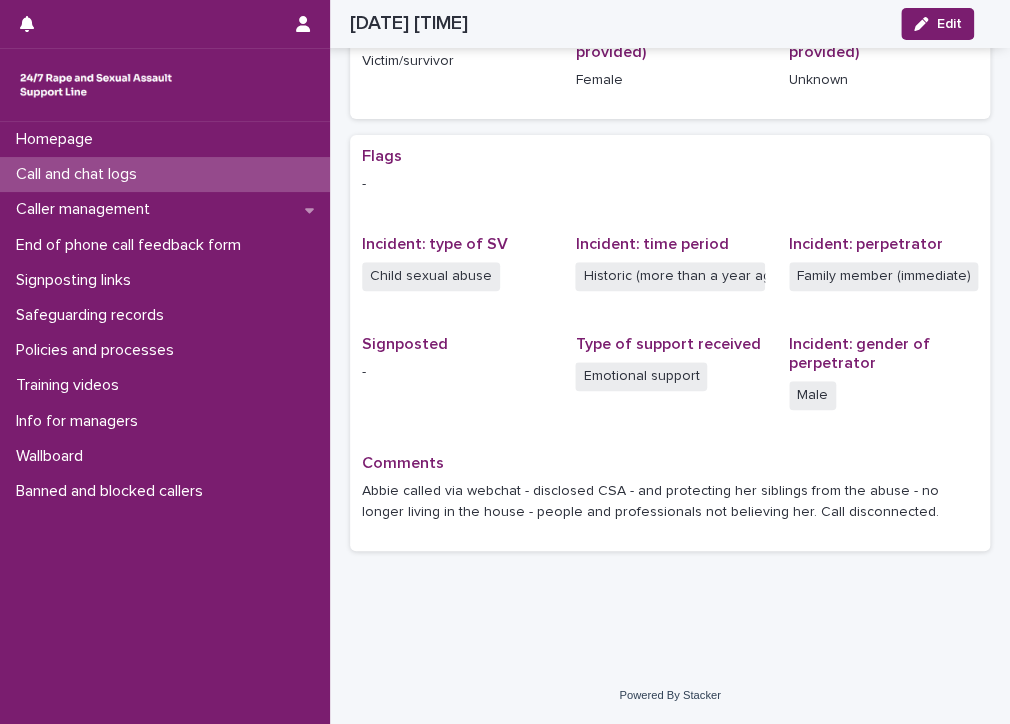 scroll, scrollTop: 319, scrollLeft: 0, axis: vertical 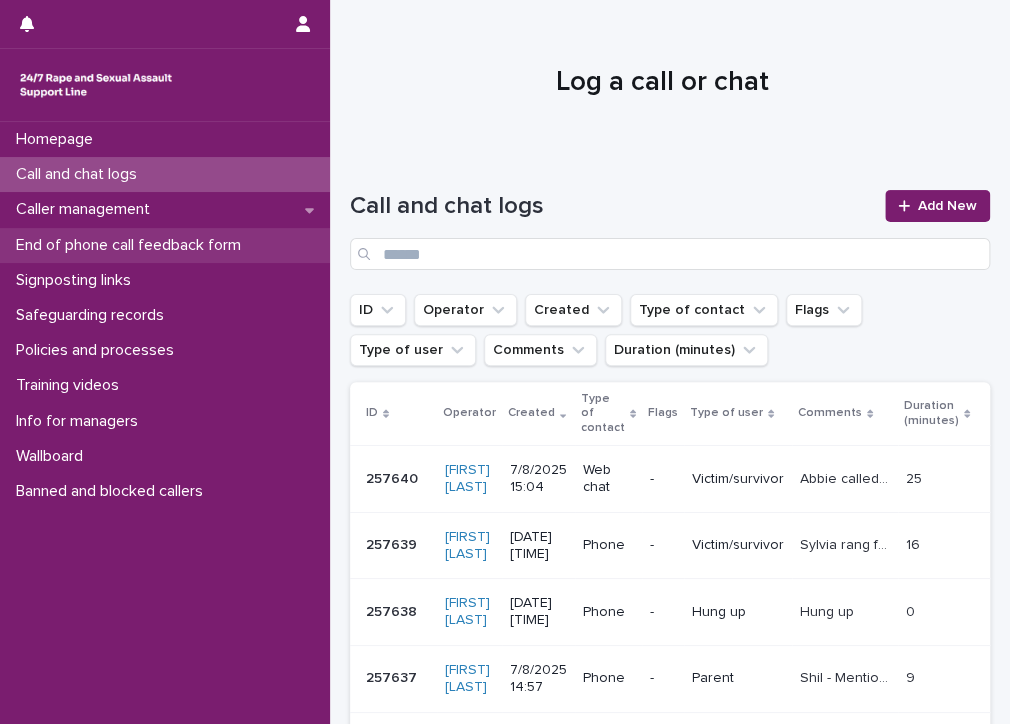 click on "End of phone call feedback form" at bounding box center [165, 245] 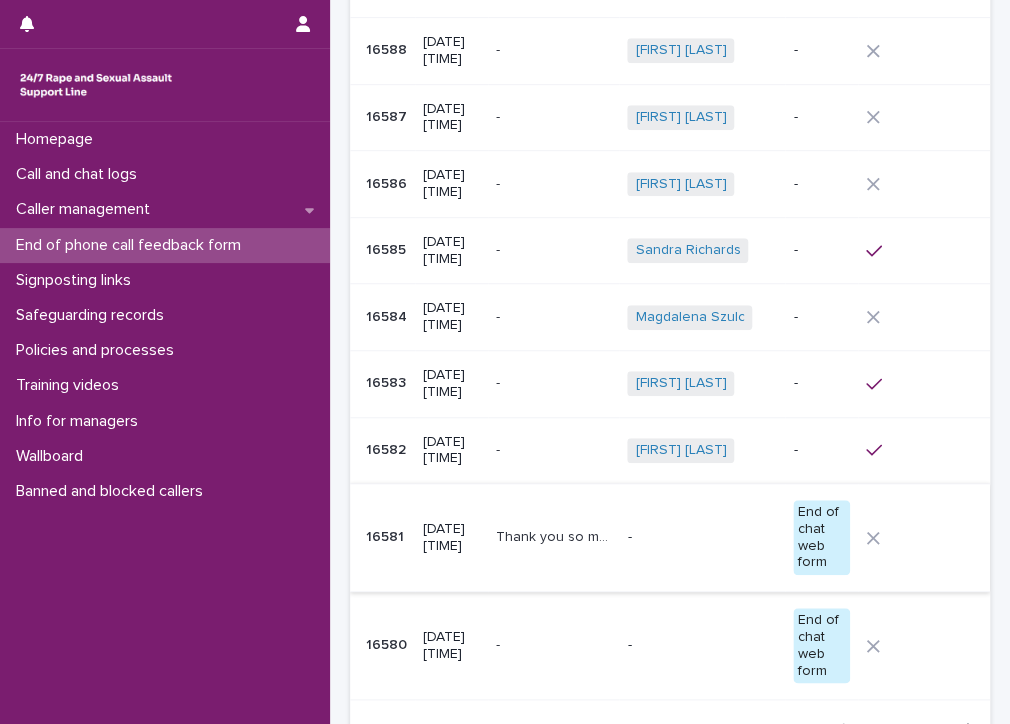 scroll, scrollTop: 400, scrollLeft: 0, axis: vertical 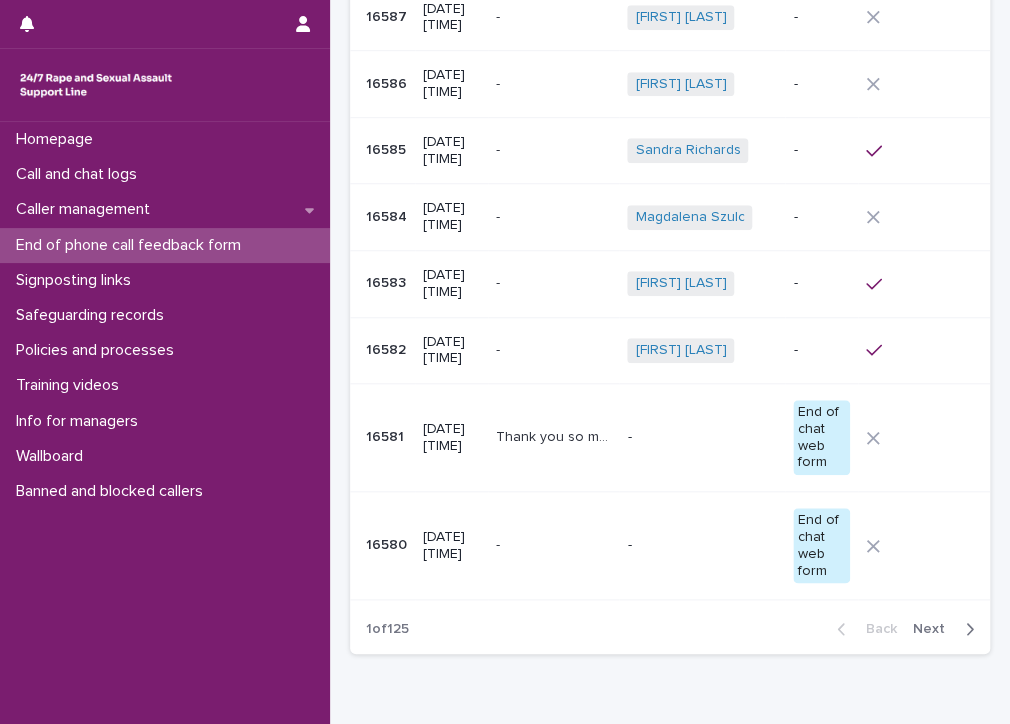 click on "End of chat web form" at bounding box center [821, 437] 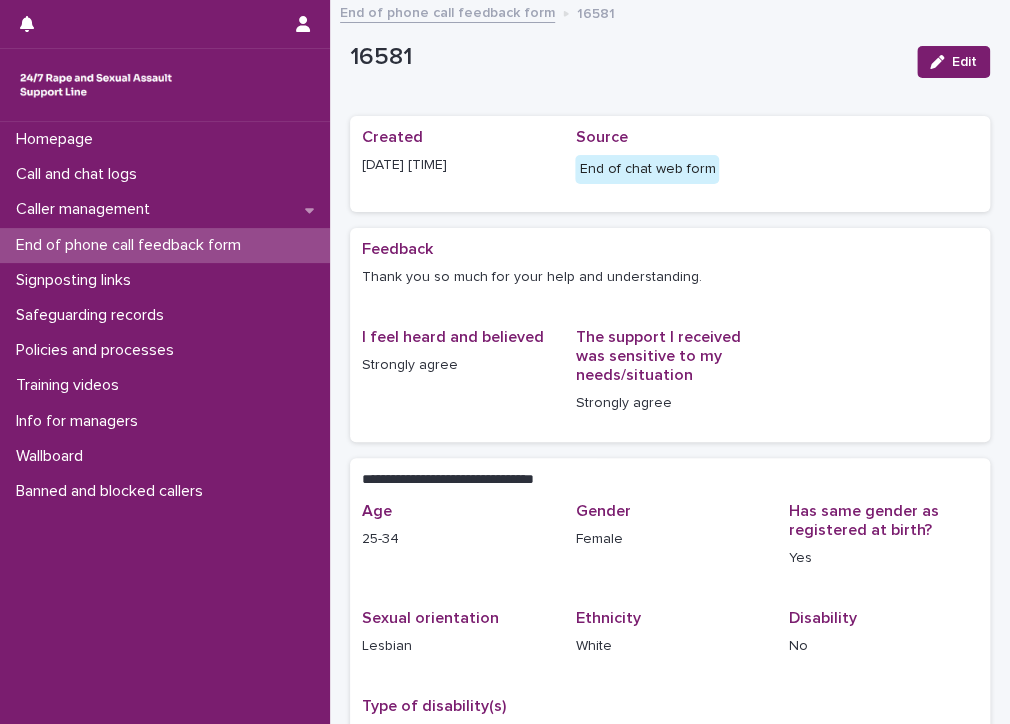scroll, scrollTop: 0, scrollLeft: 0, axis: both 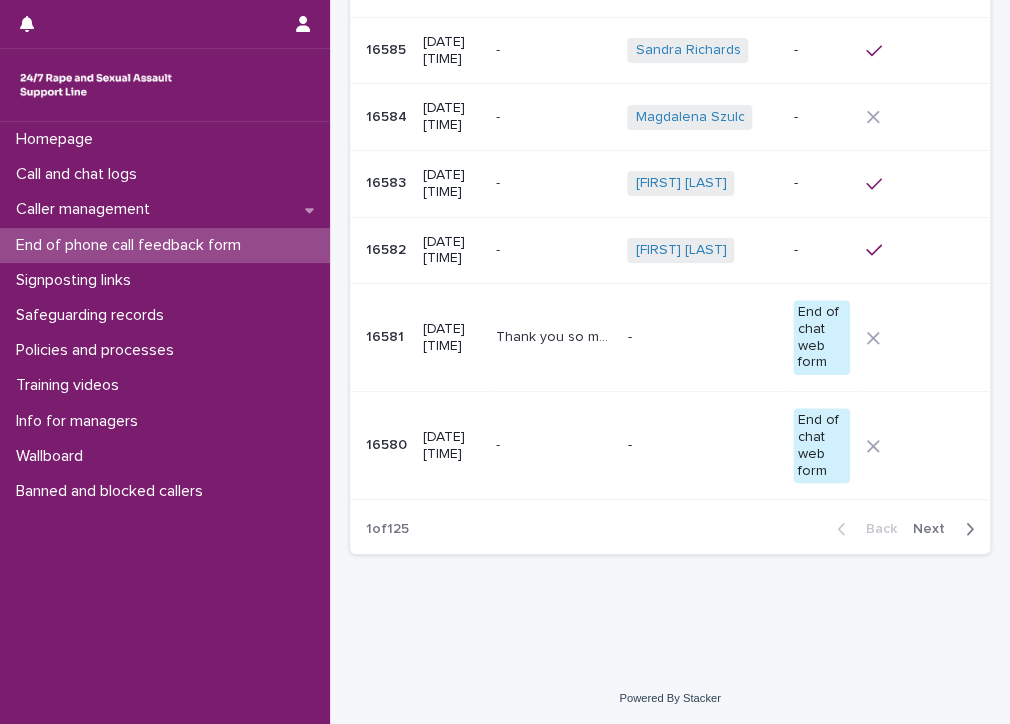 click on "End of chat web form" at bounding box center [821, 445] 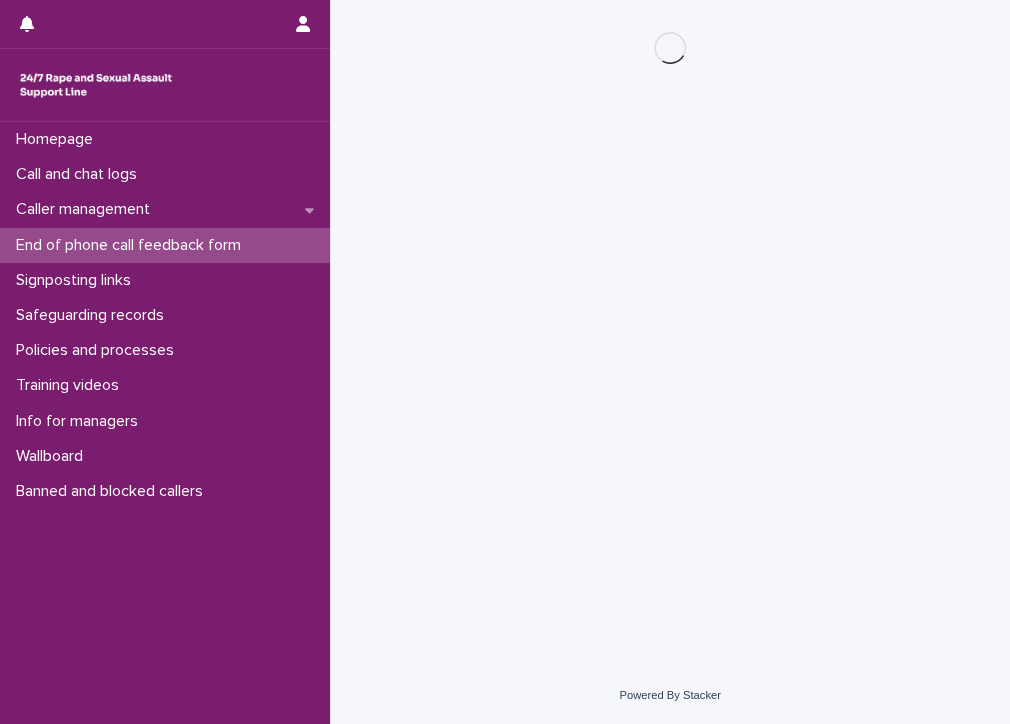 scroll, scrollTop: 0, scrollLeft: 0, axis: both 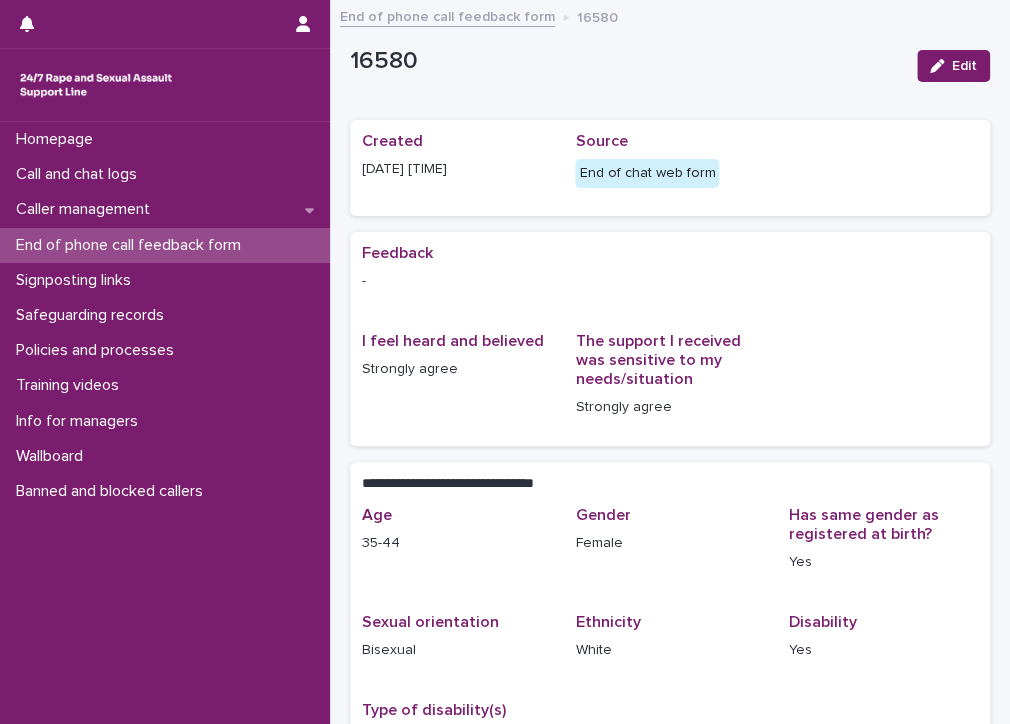 click on "End of phone call feedback form" at bounding box center (132, 245) 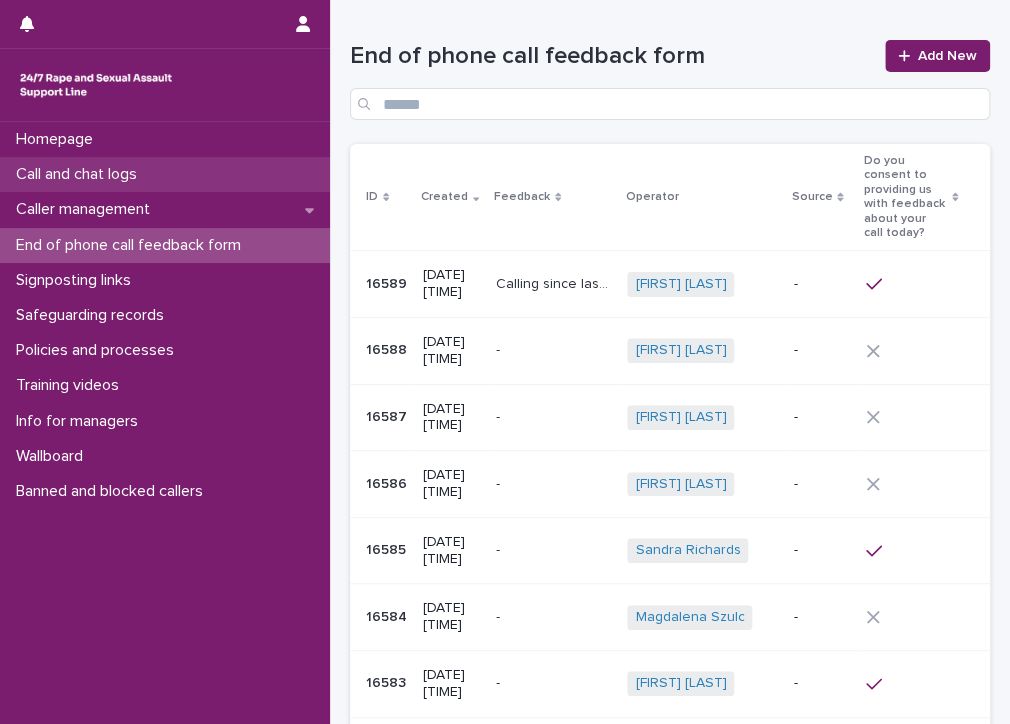 click on "Call and chat logs" at bounding box center (165, 174) 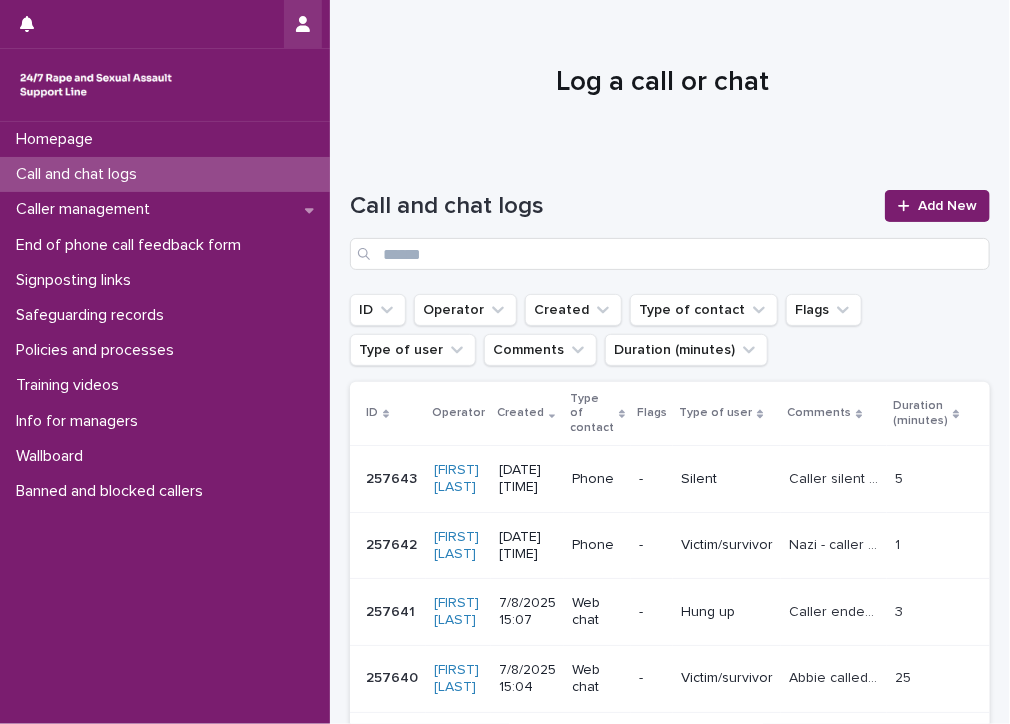 click 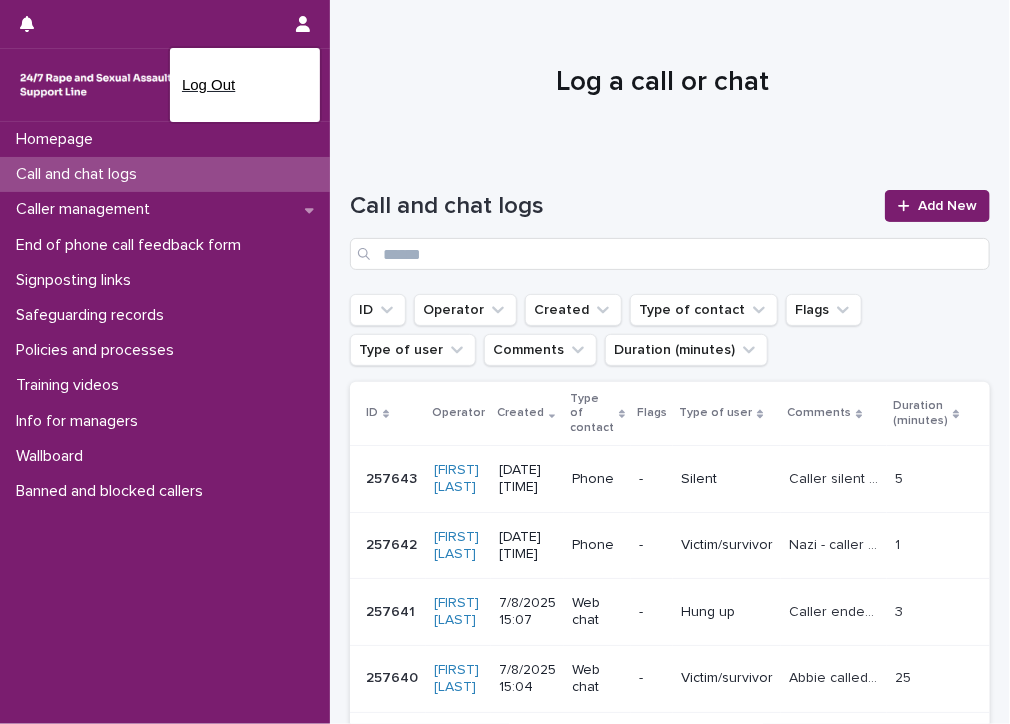 click on "Log Out" at bounding box center (245, 85) 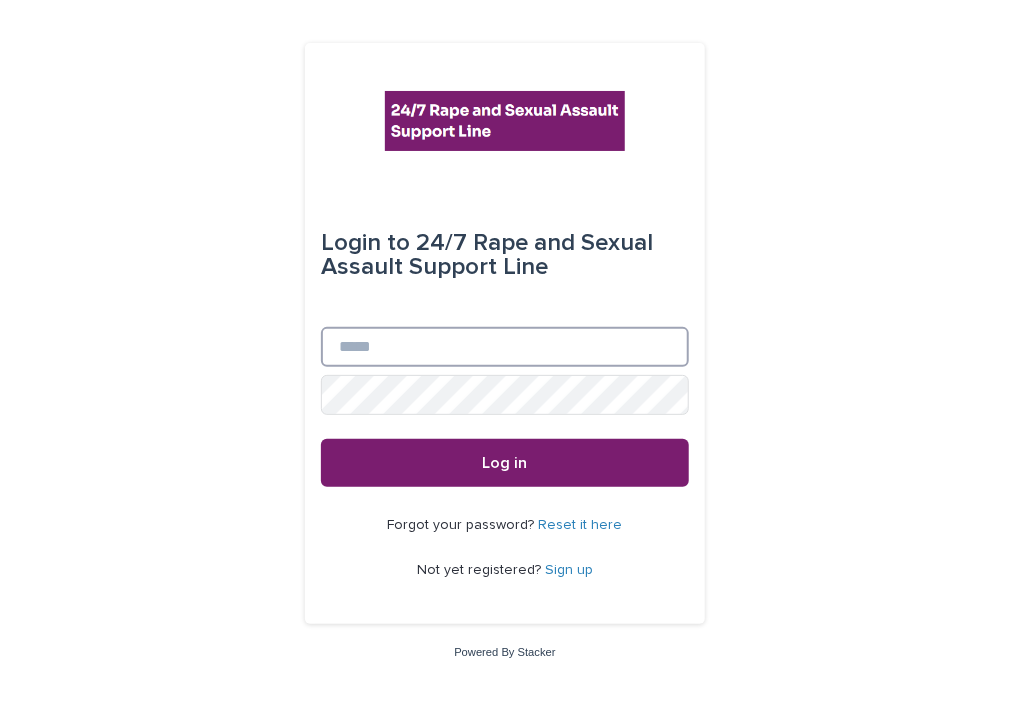 type on "**********" 